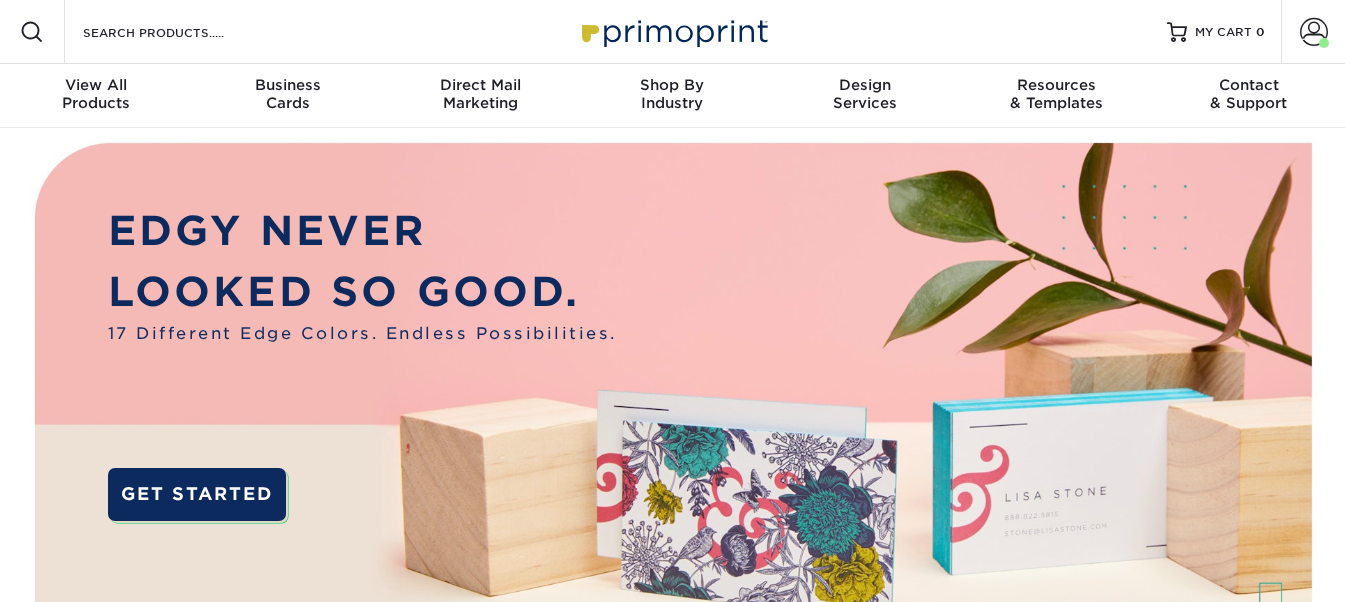scroll, scrollTop: 0, scrollLeft: 0, axis: both 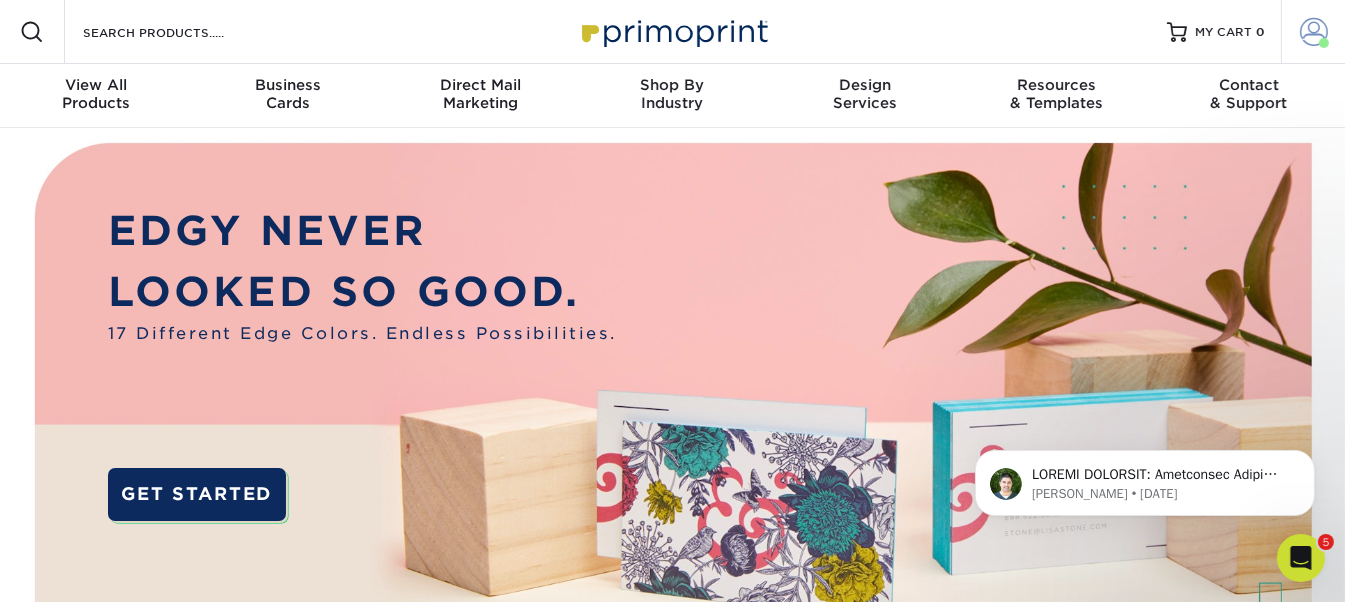 click at bounding box center (1314, 32) 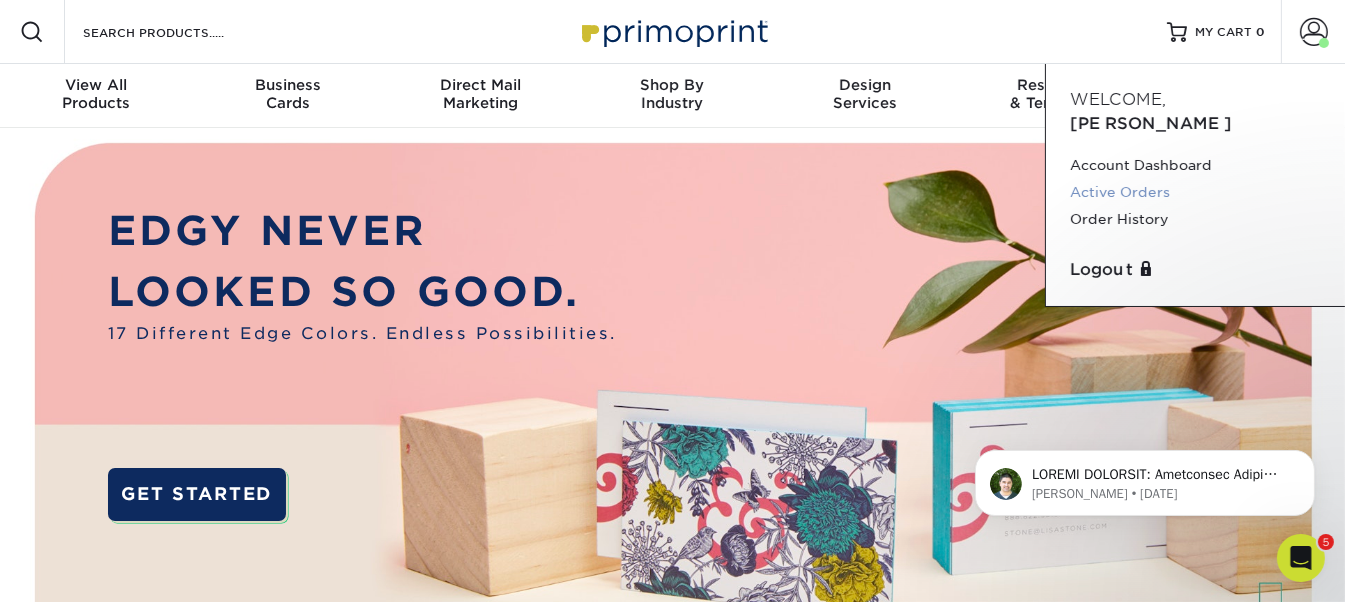 click on "Active Orders" at bounding box center [1195, 192] 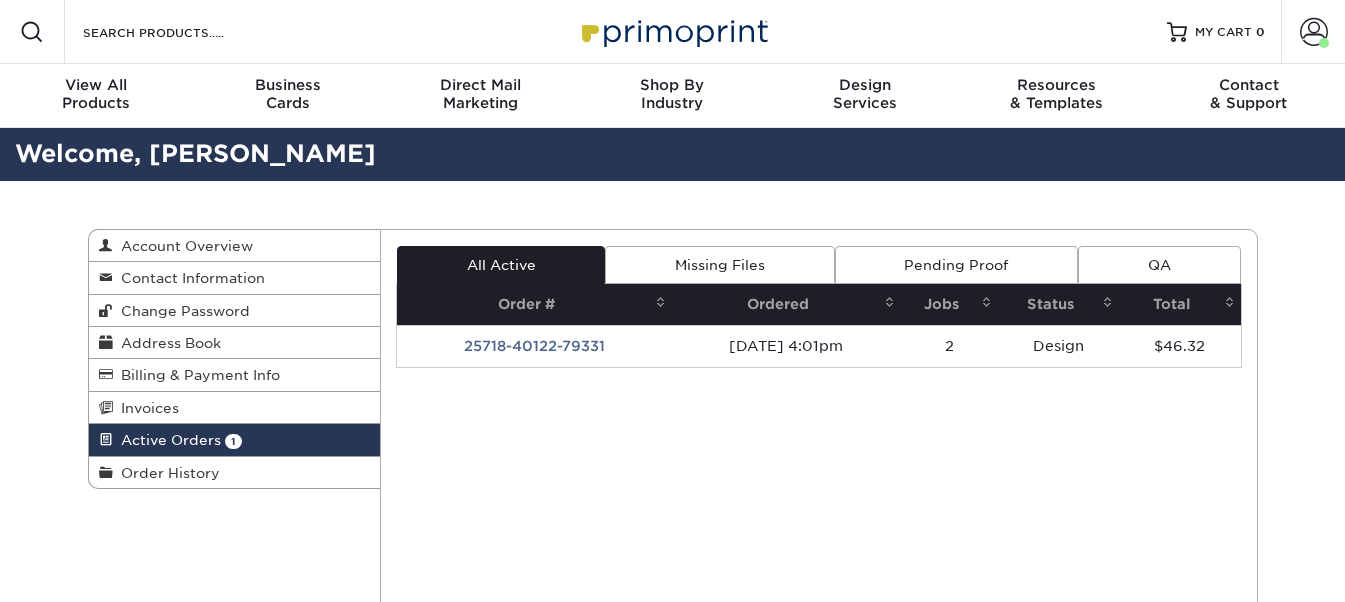 scroll, scrollTop: 0, scrollLeft: 0, axis: both 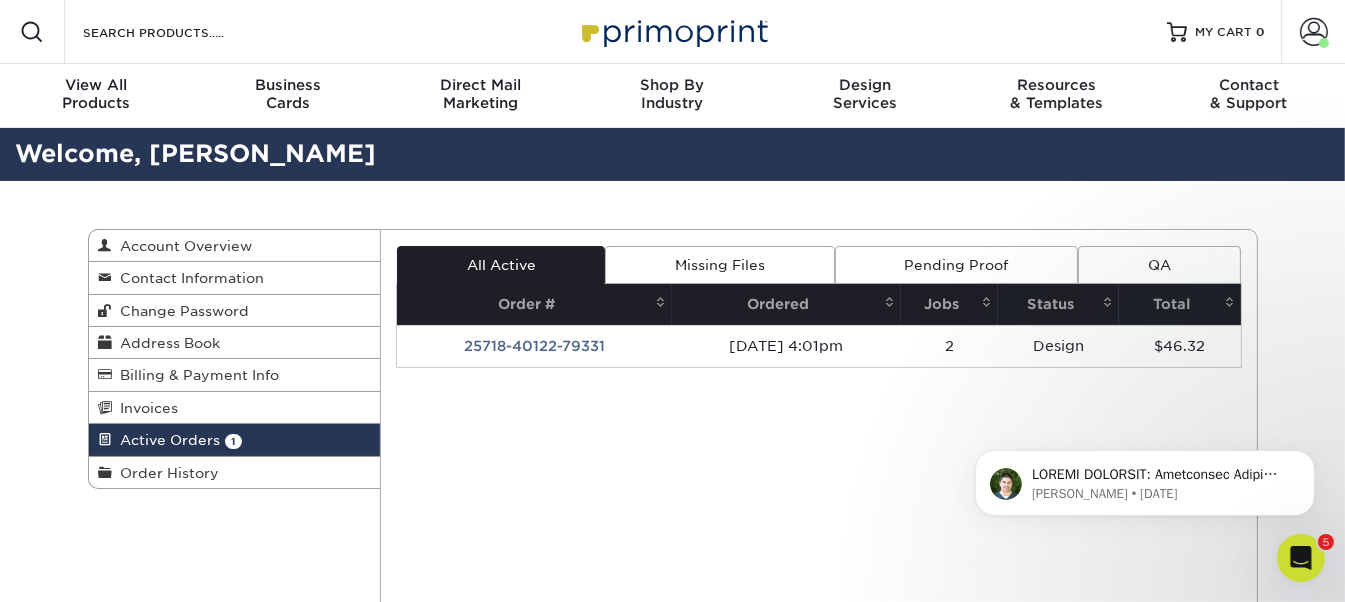click on "Active Orders" at bounding box center (167, 440) 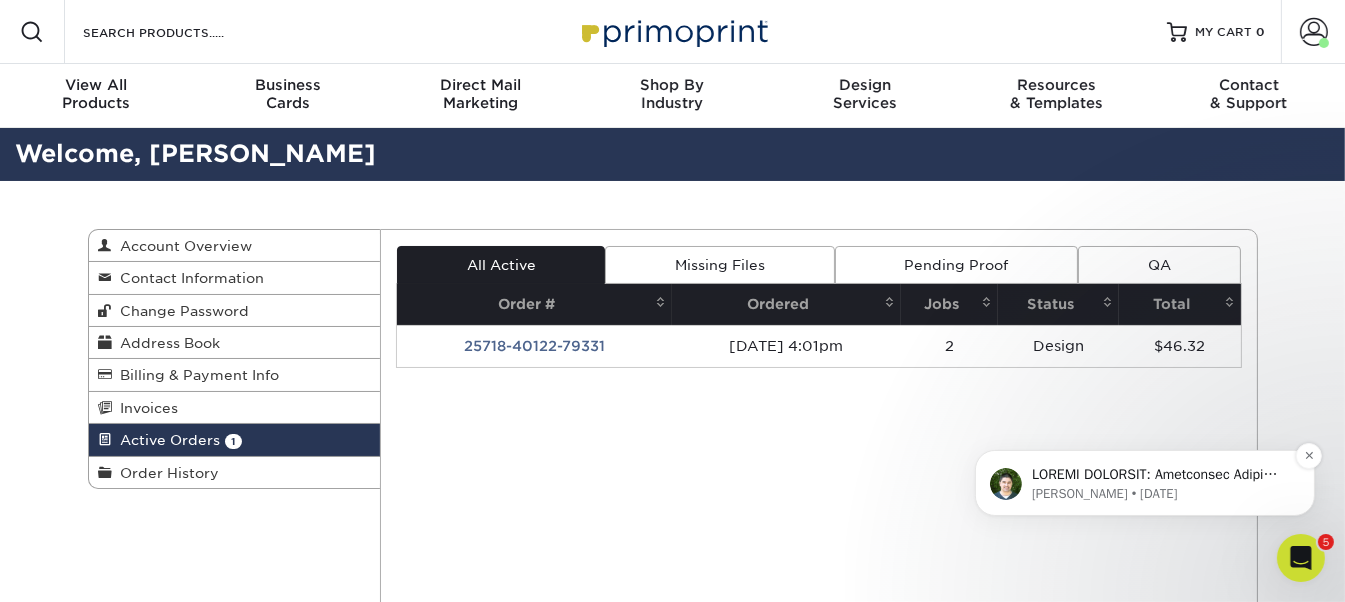 click on "[PERSON_NAME] • [DATE]" at bounding box center (1160, 493) 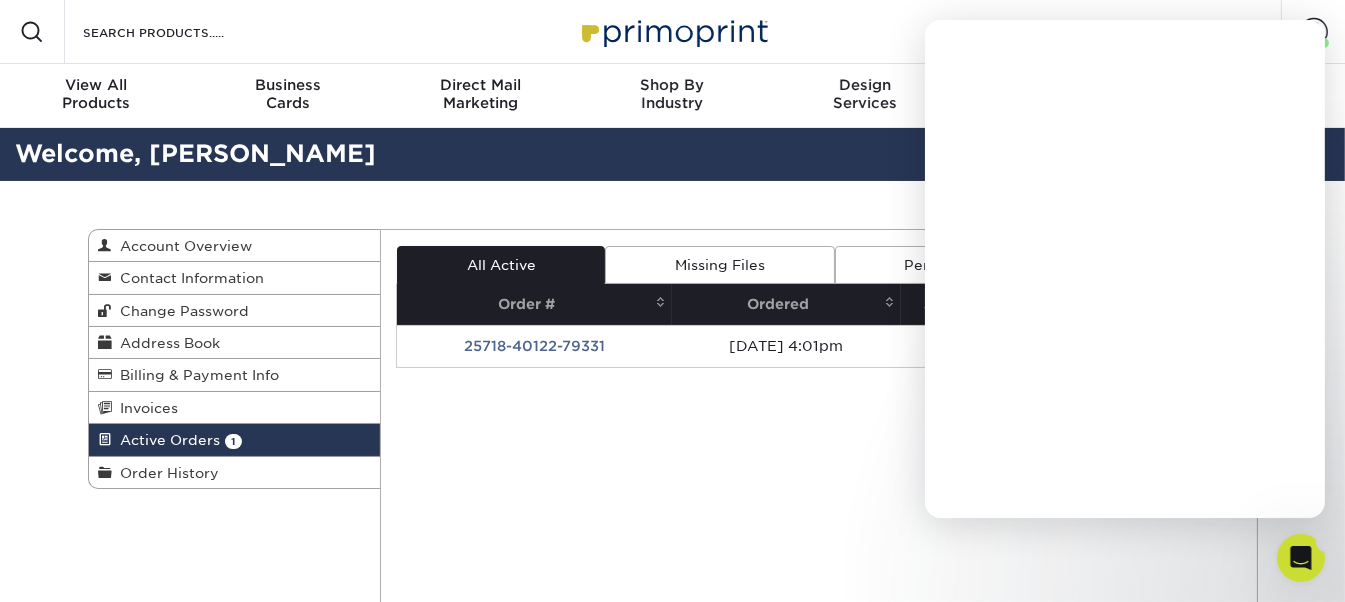 scroll, scrollTop: 0, scrollLeft: 0, axis: both 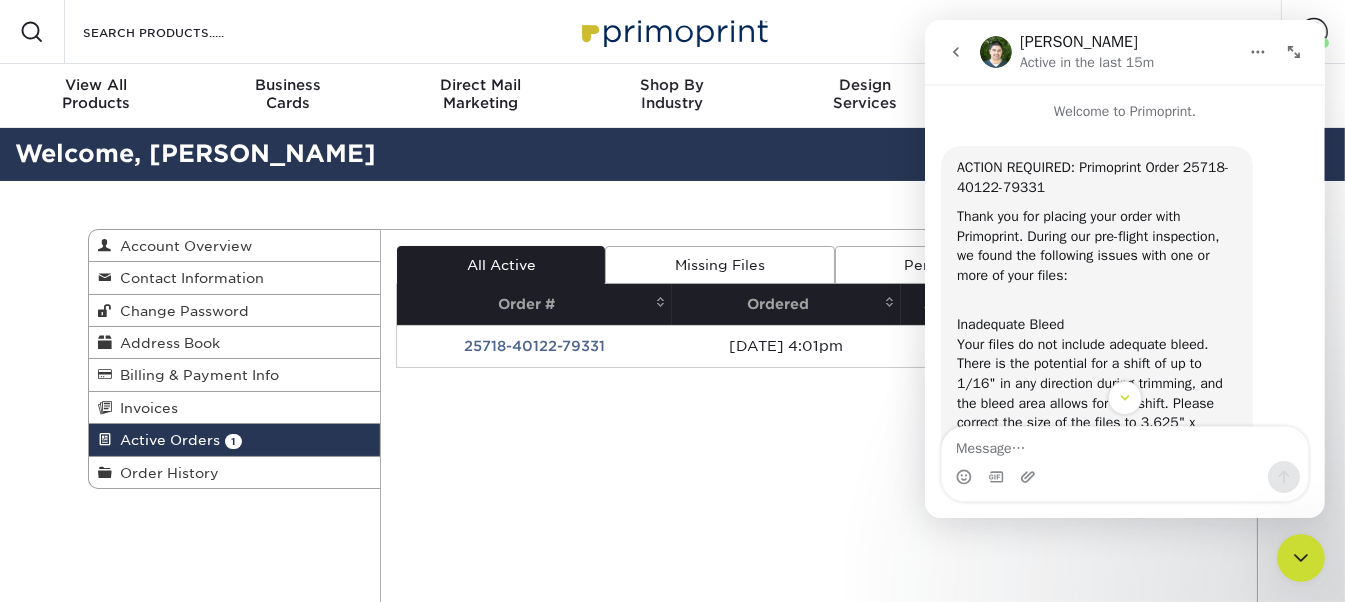 click on "Current Orders
1
Active
0                                                 Missing Files" at bounding box center [819, 429] 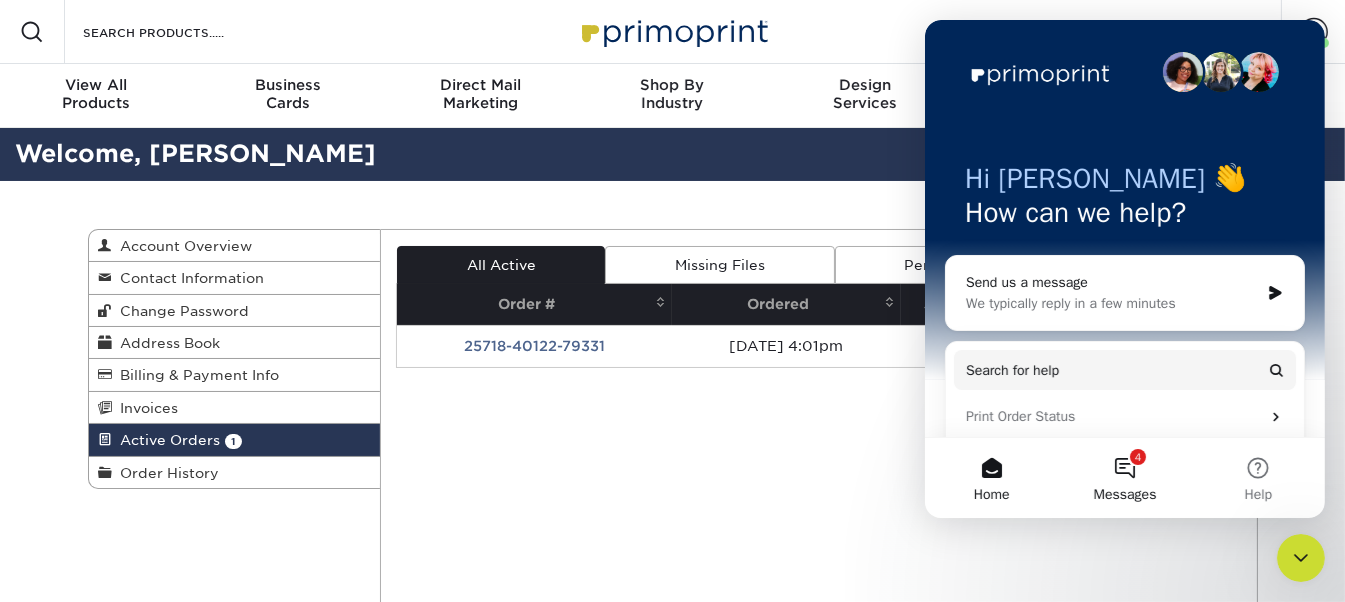click on "4 Messages" at bounding box center (1123, 478) 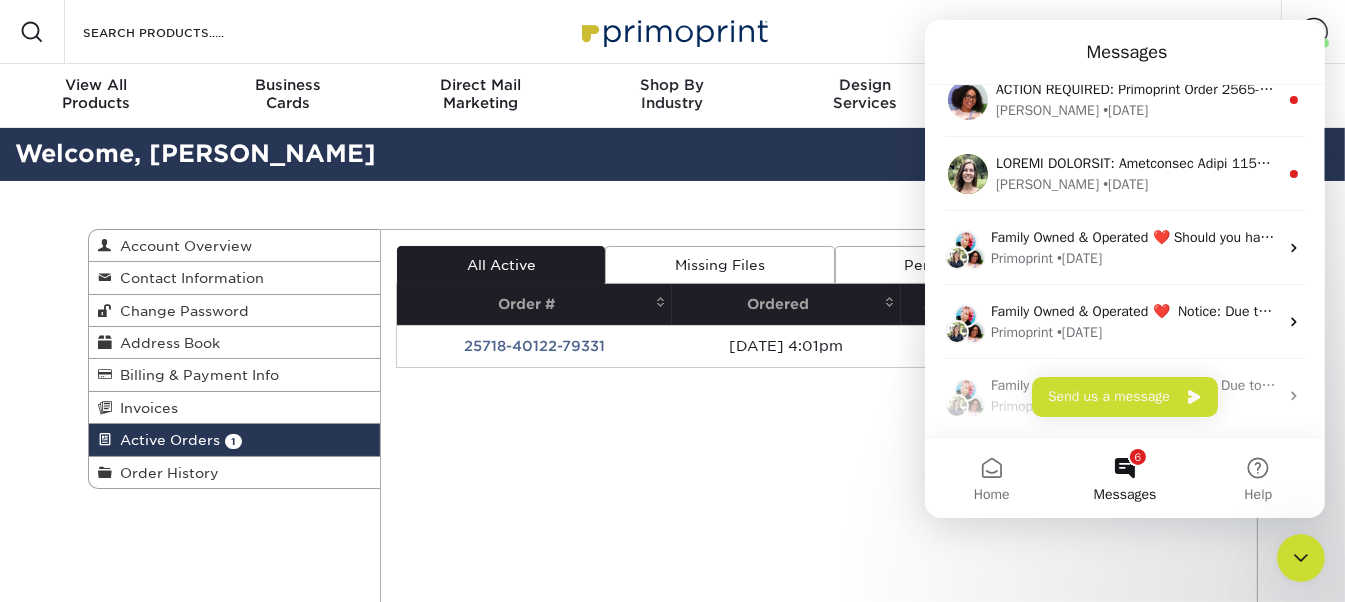 scroll, scrollTop: 0, scrollLeft: 0, axis: both 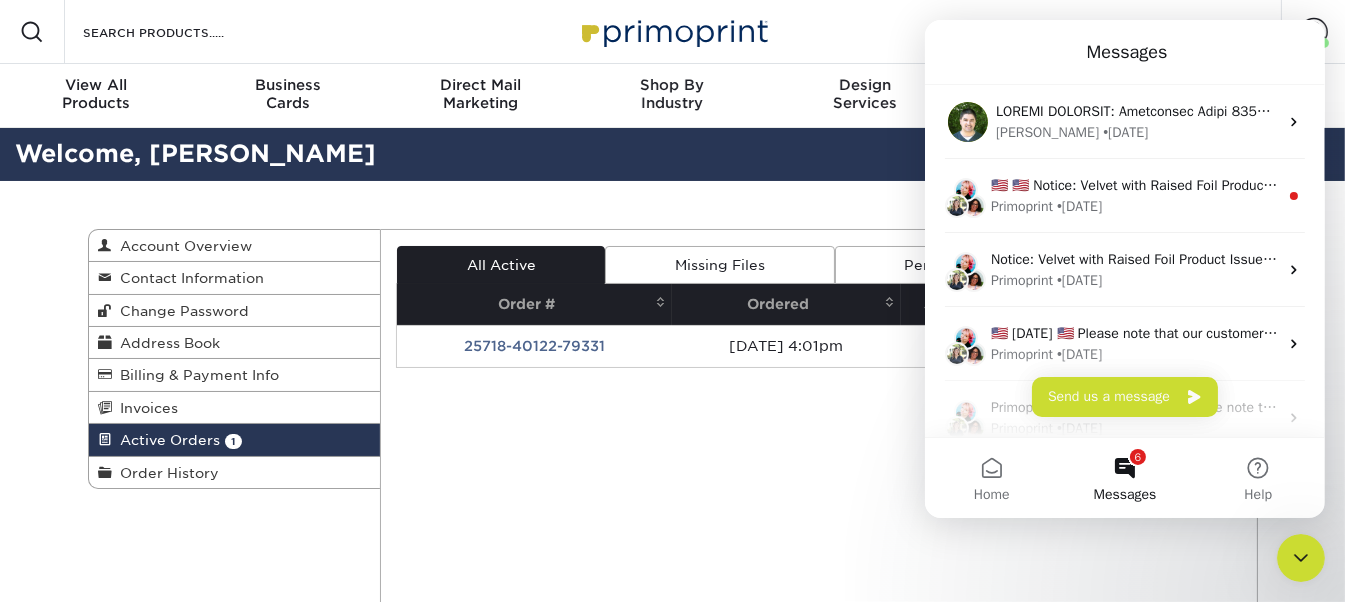 click on "Current Orders
1
Active
0                                                 Missing Files" at bounding box center [819, 429] 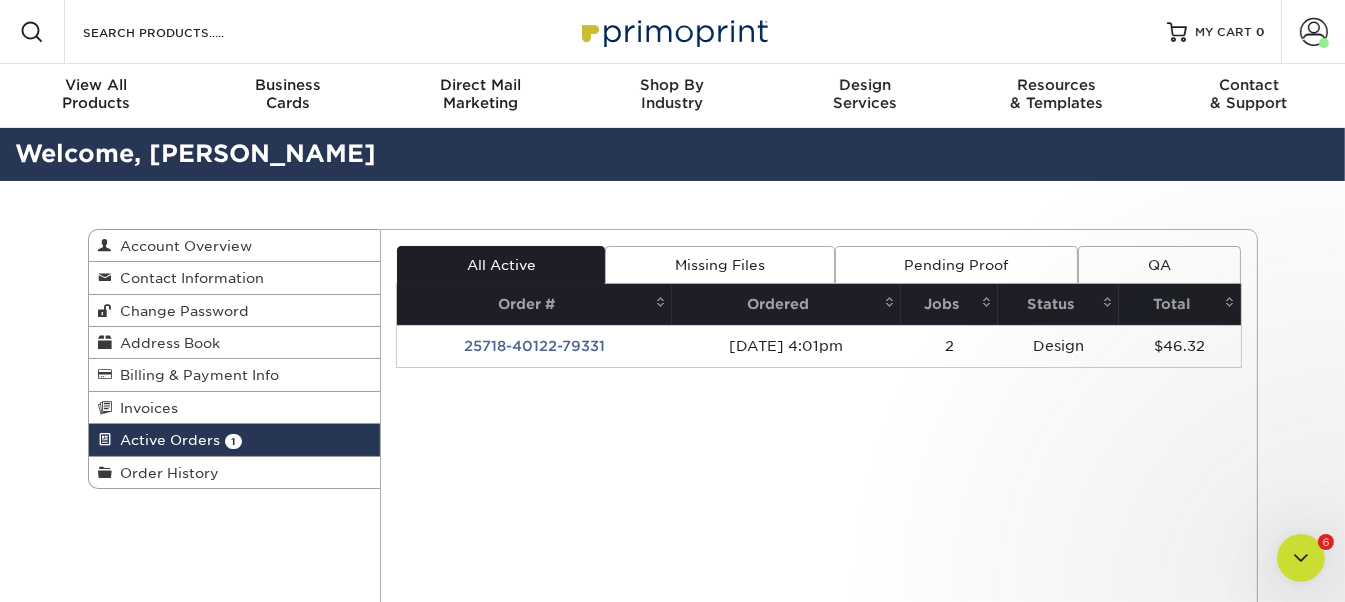 scroll, scrollTop: 0, scrollLeft: 0, axis: both 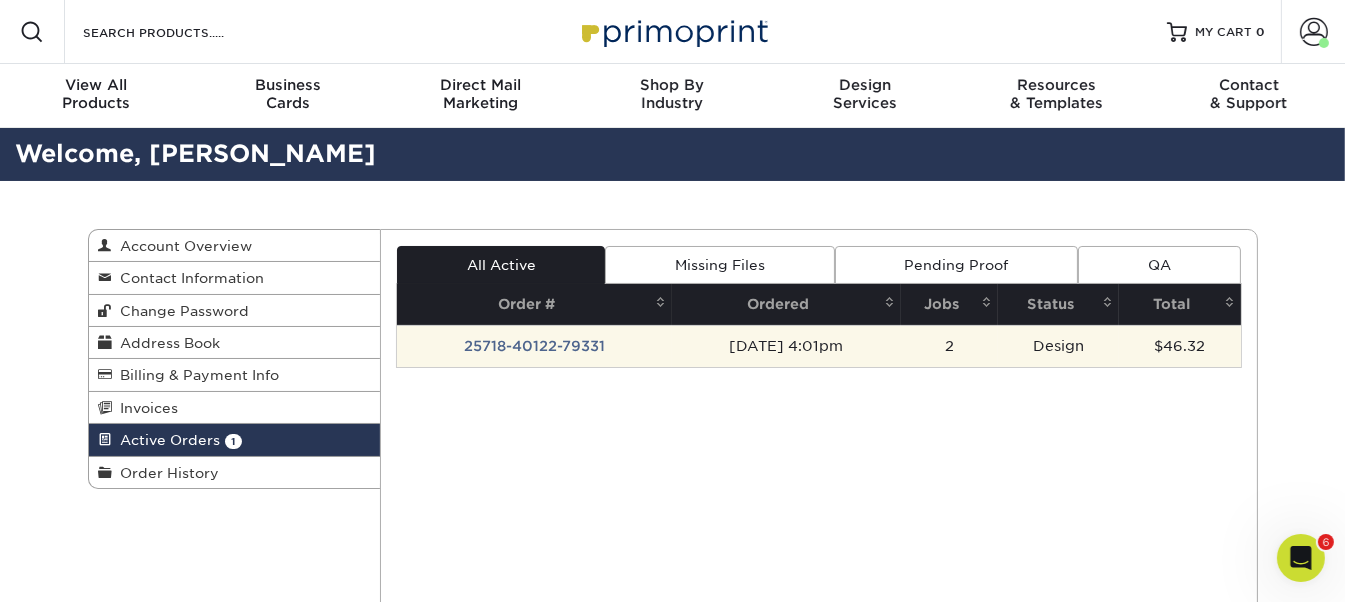 click on "25718-40122-79331" at bounding box center [534, 346] 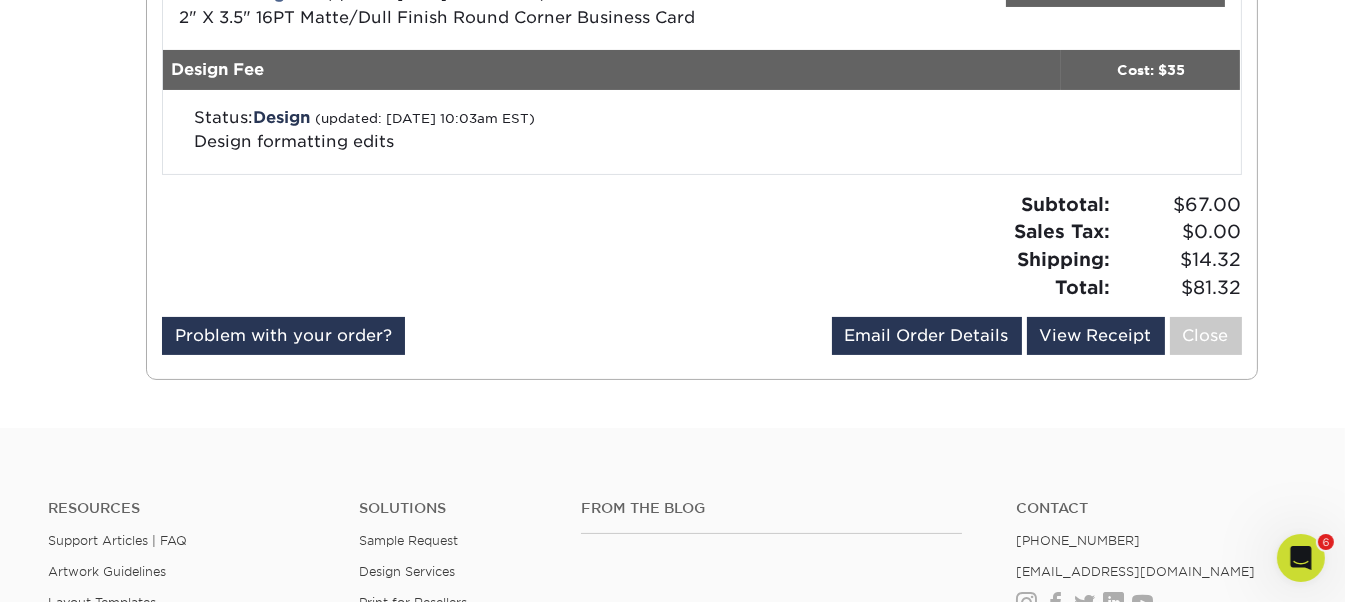 scroll, scrollTop: 0, scrollLeft: 0, axis: both 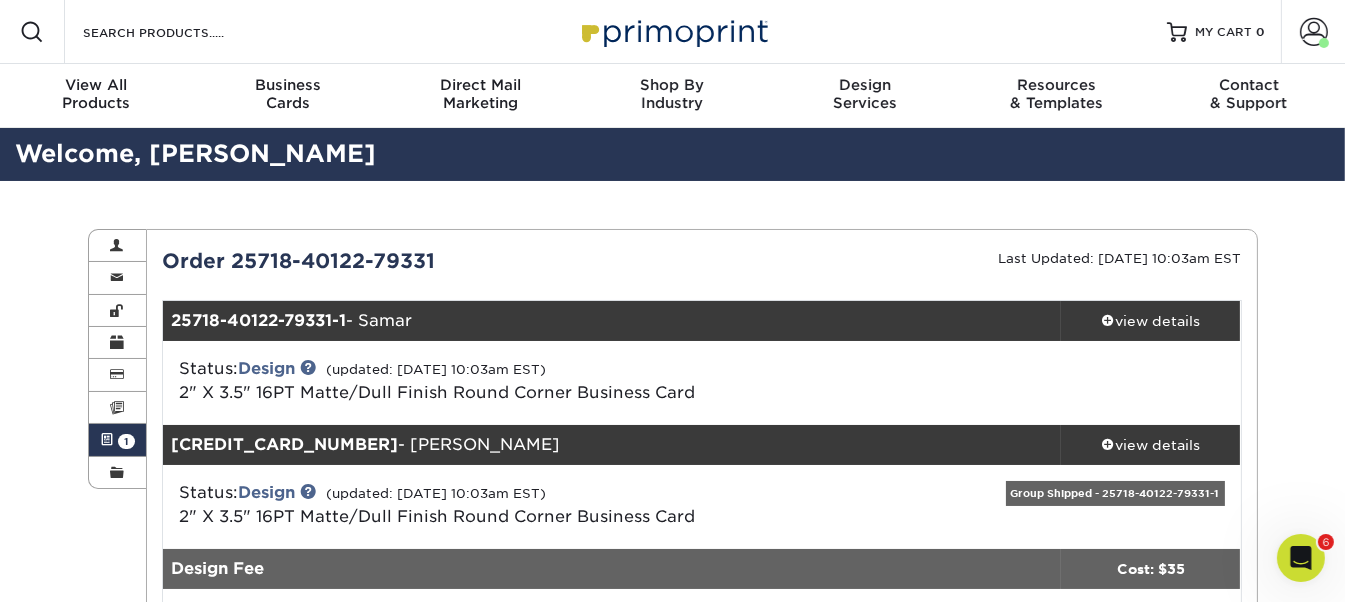 click on "Active Orders   1" at bounding box center [118, 440] 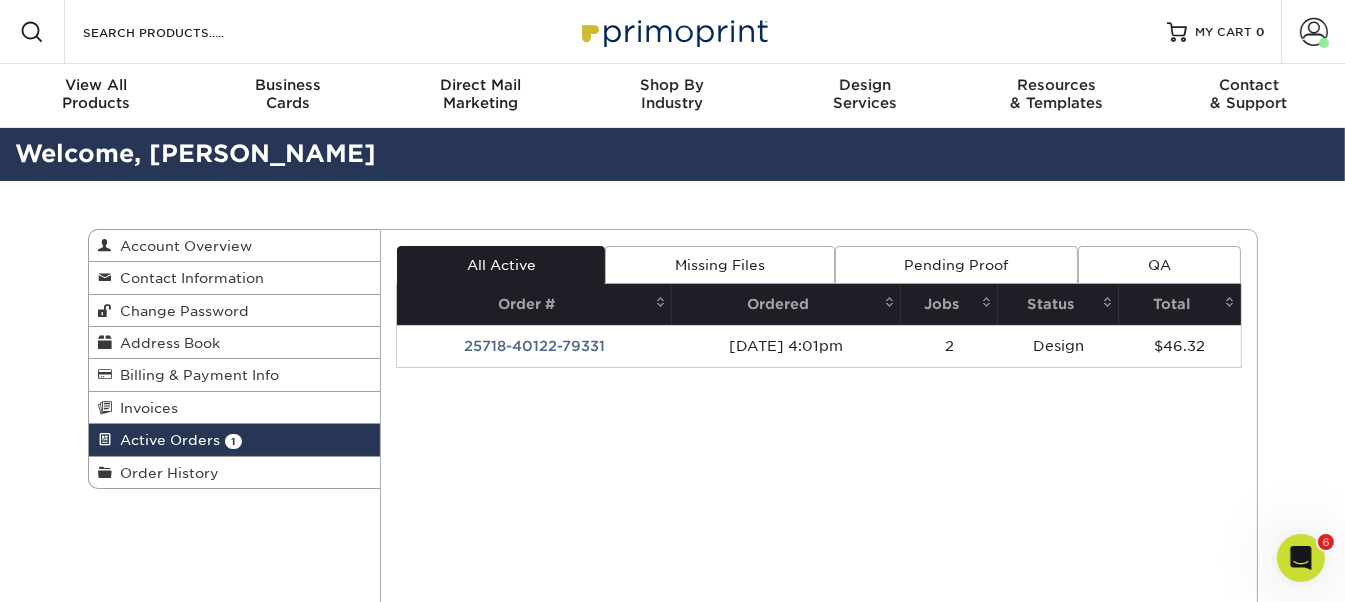 click on "Current Orders
1
Active
0                                                 Missing Files" at bounding box center [819, 429] 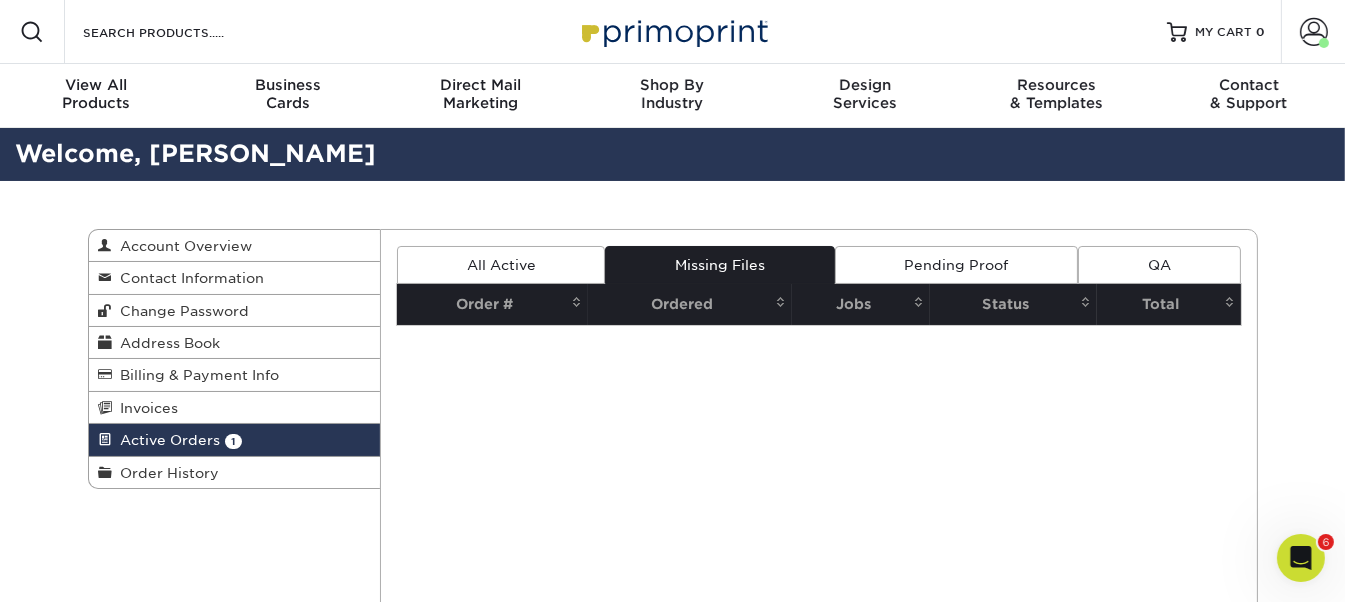 click on "Pending Proof" at bounding box center [956, 265] 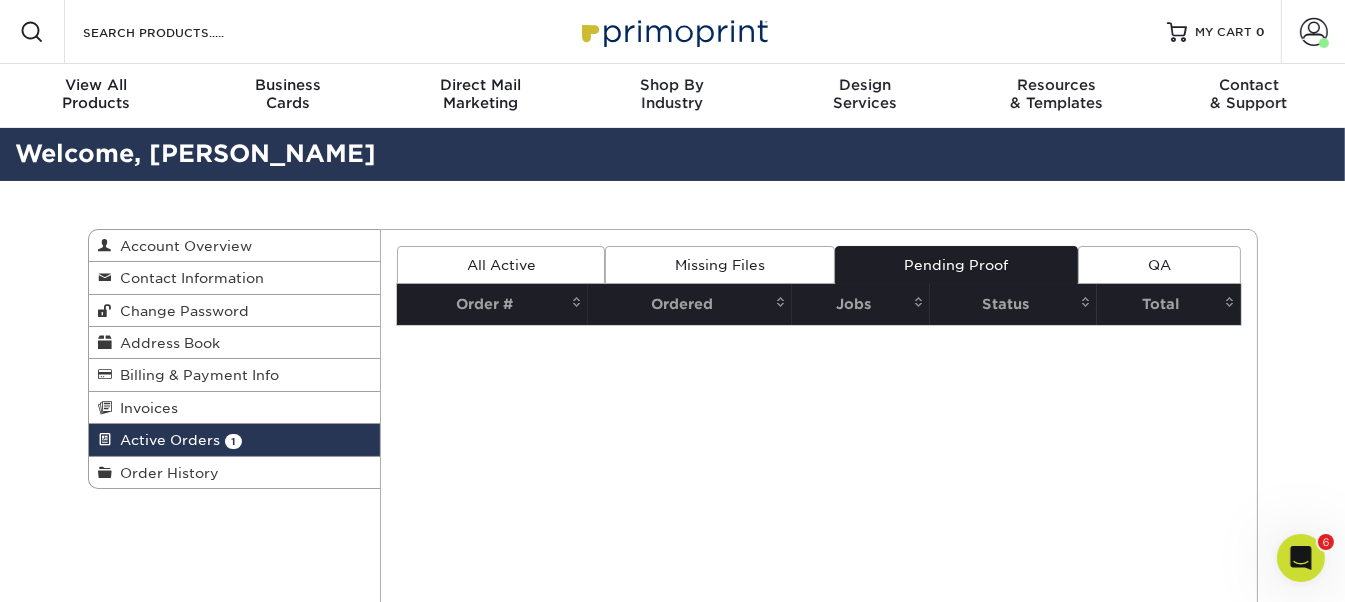click on "Missing Files" at bounding box center [719, 265] 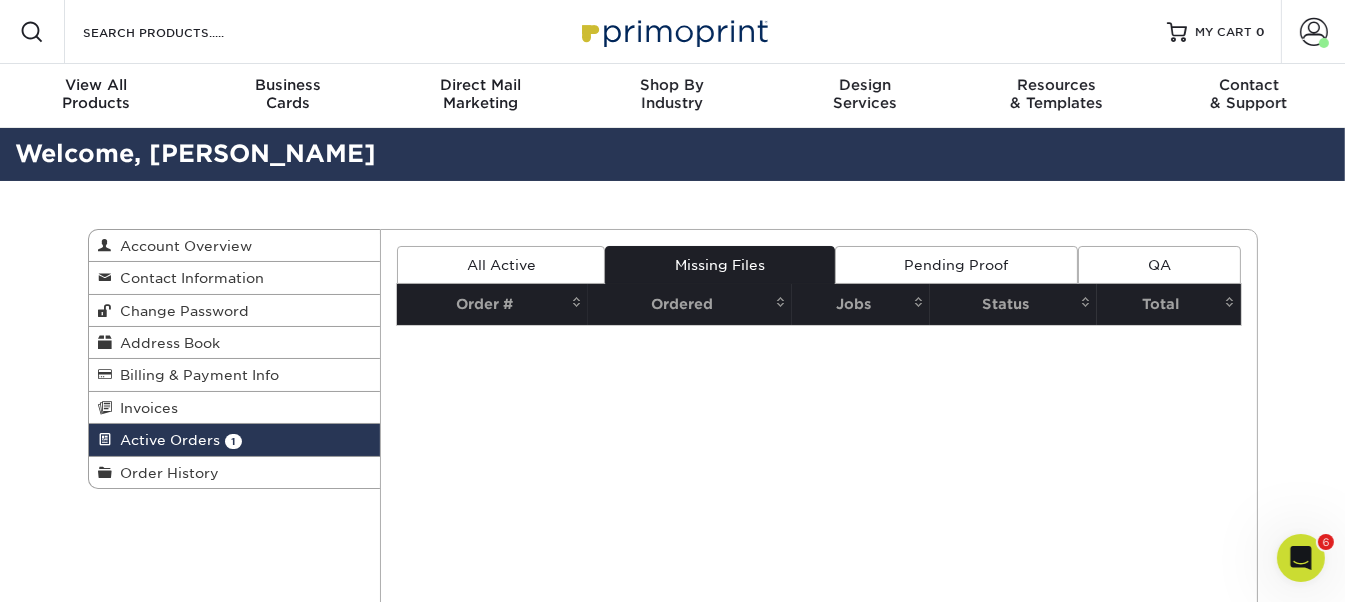 click on "All Active" at bounding box center (501, 265) 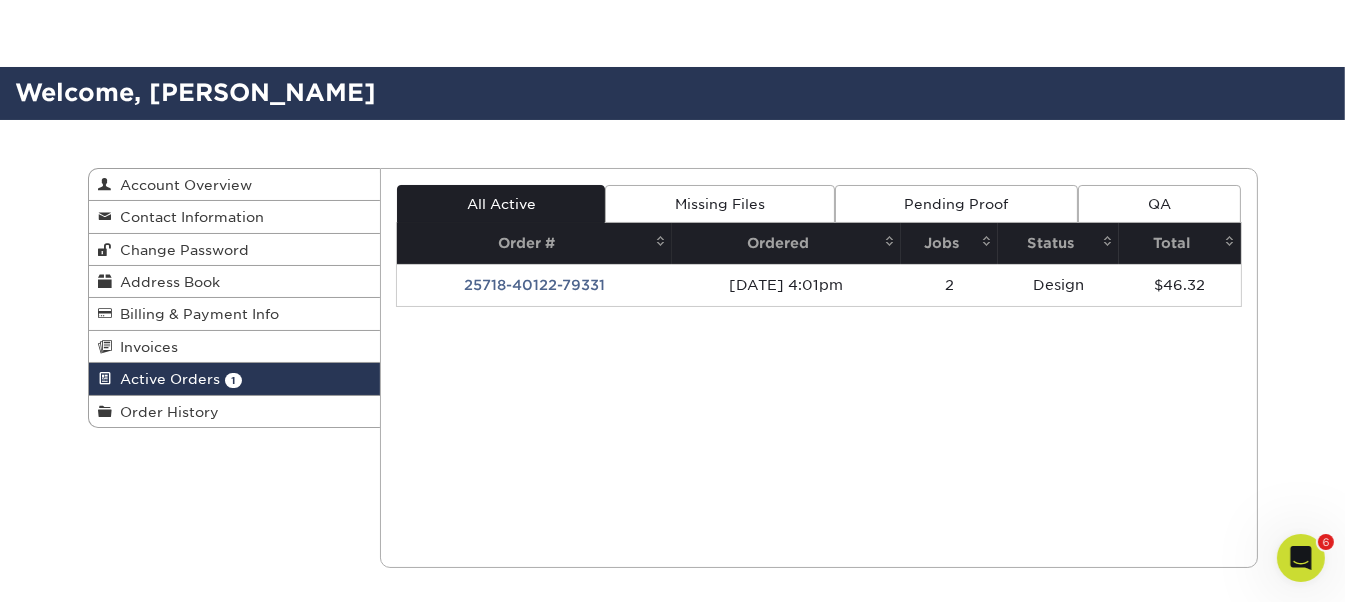 scroll, scrollTop: 0, scrollLeft: 0, axis: both 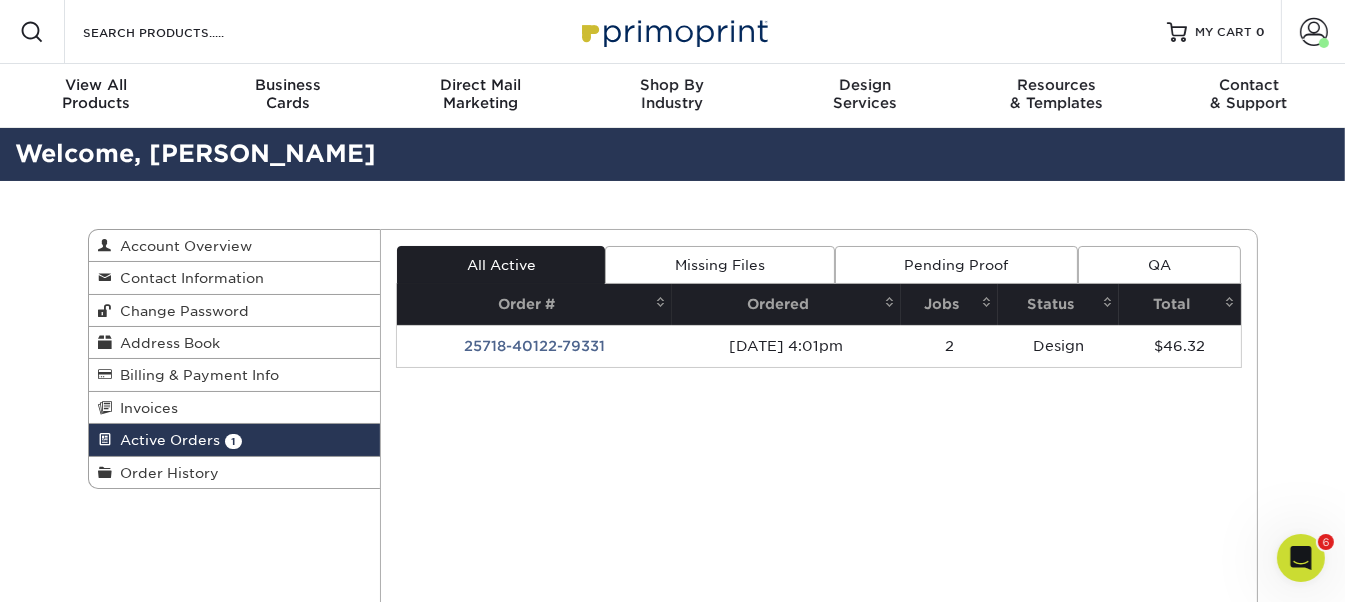 click on "Missing Files" at bounding box center [719, 265] 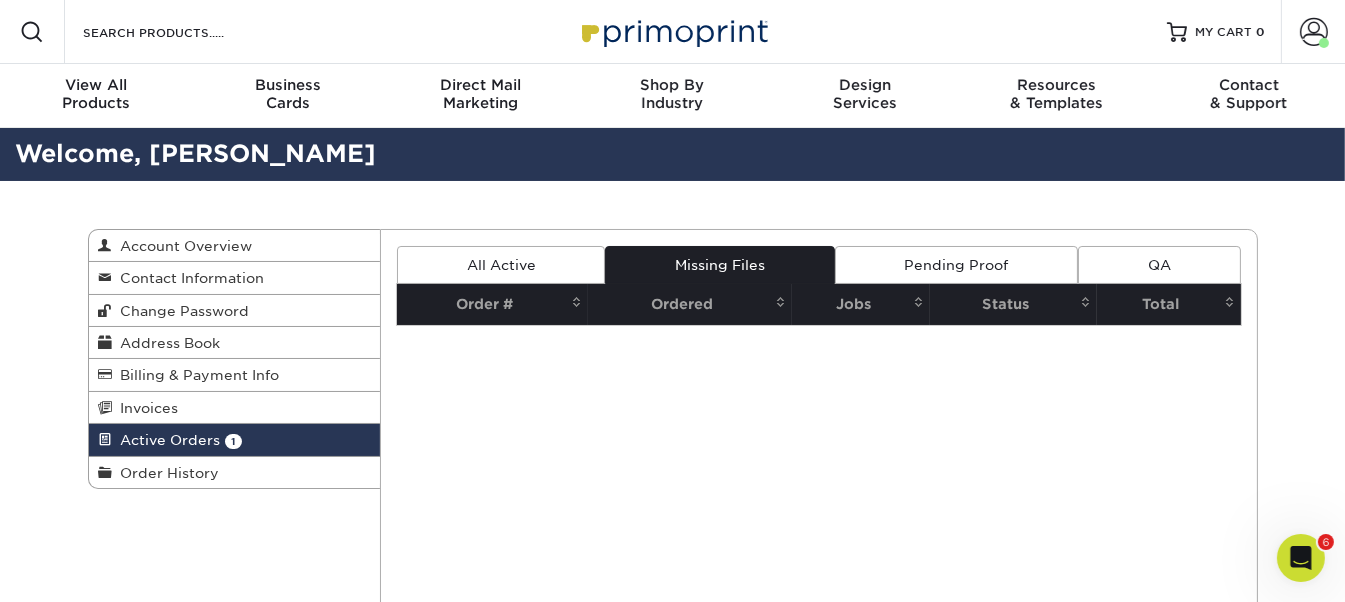 click on "QA" at bounding box center [1159, 265] 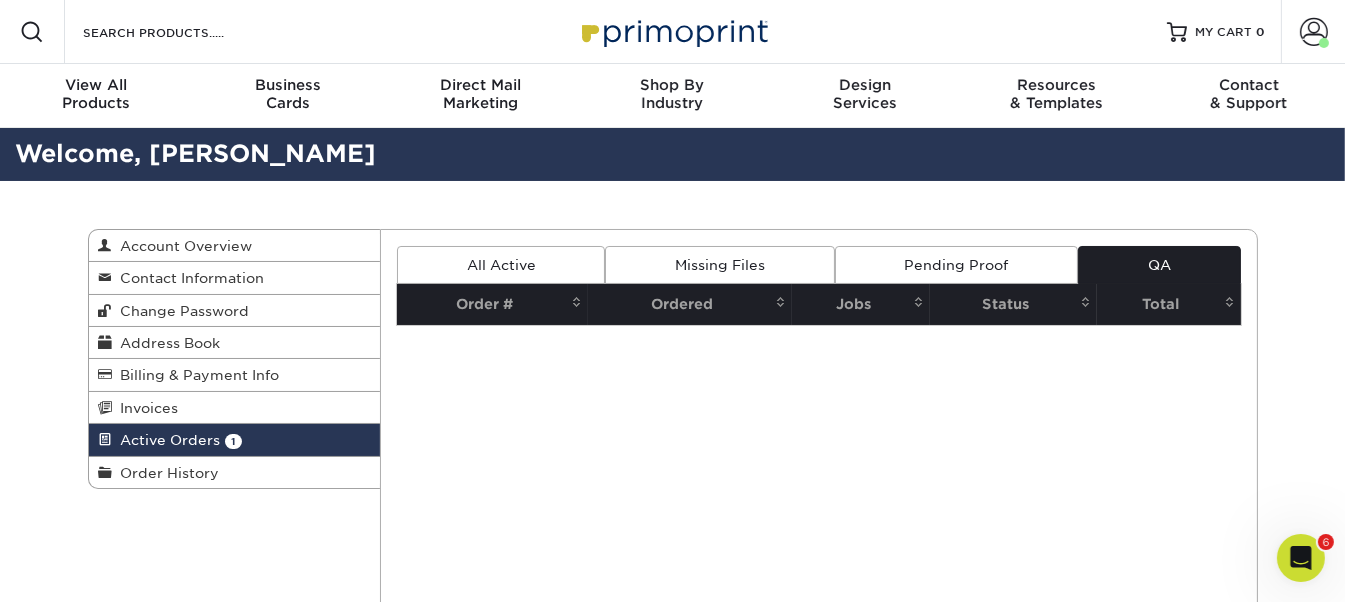 click 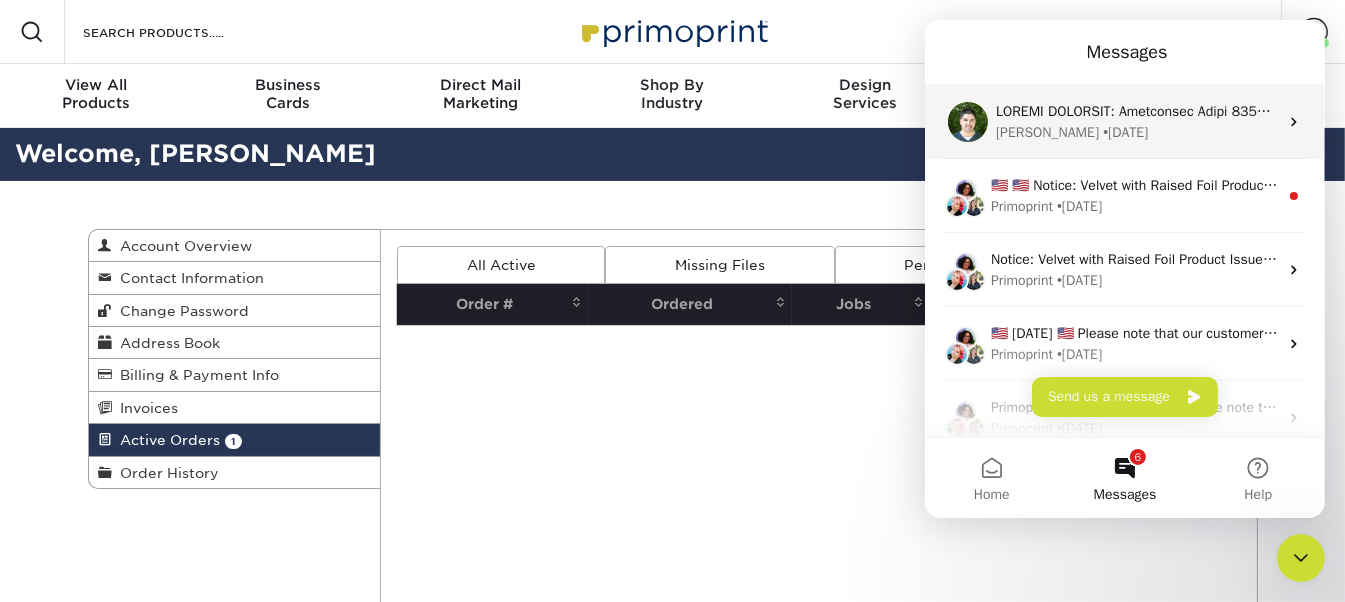 click at bounding box center (8190, 111) 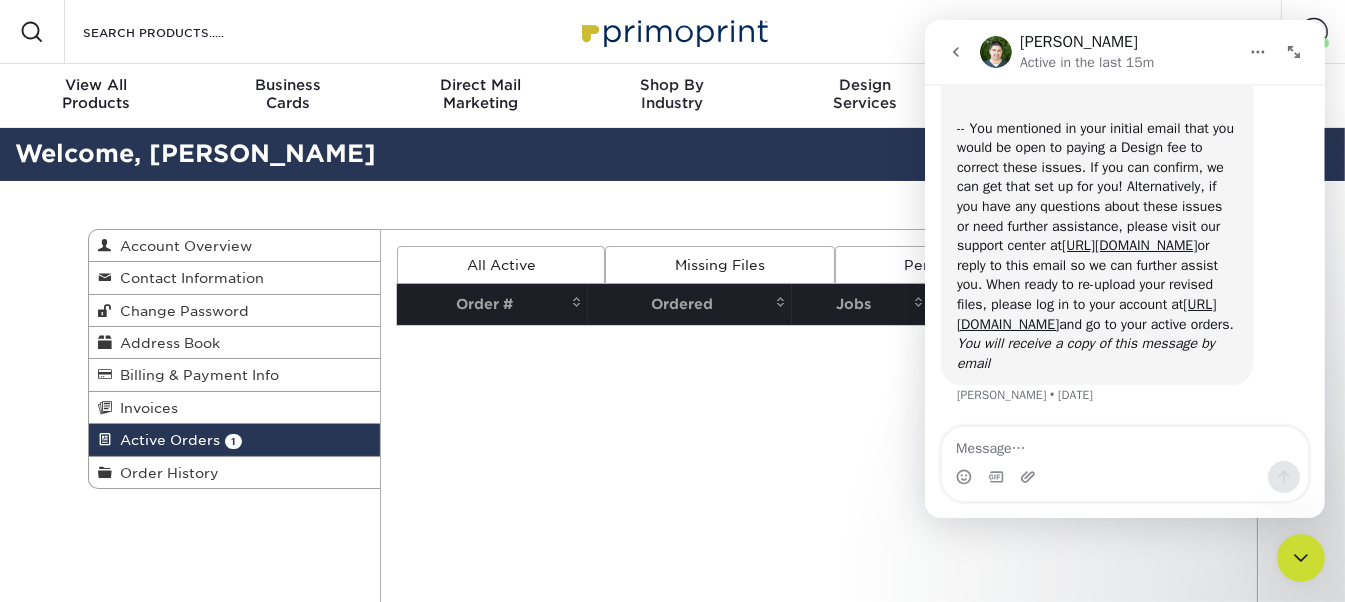 scroll, scrollTop: 1337, scrollLeft: 0, axis: vertical 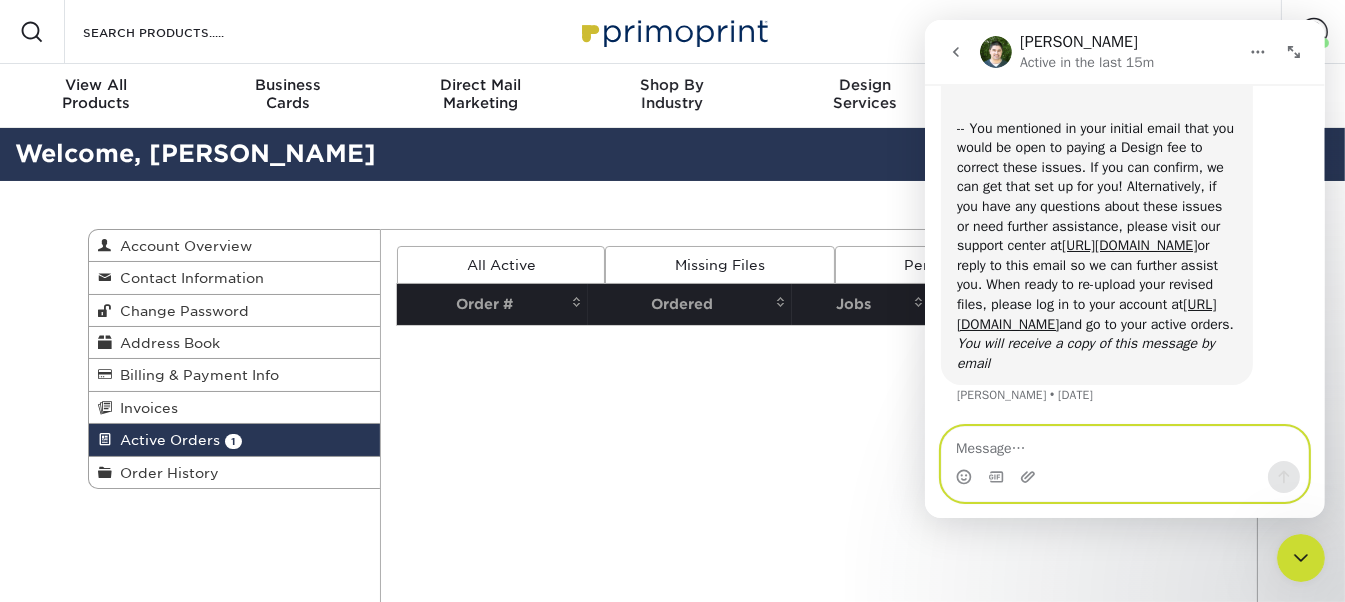 click at bounding box center [1124, 444] 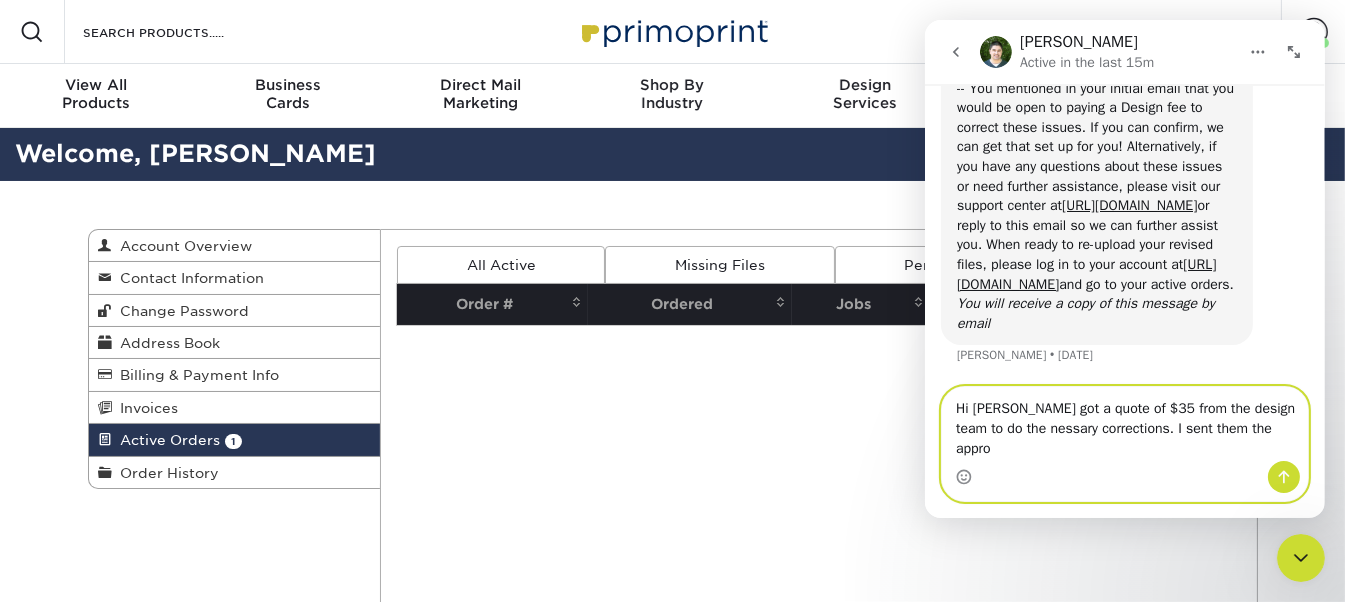 scroll, scrollTop: 1377, scrollLeft: 0, axis: vertical 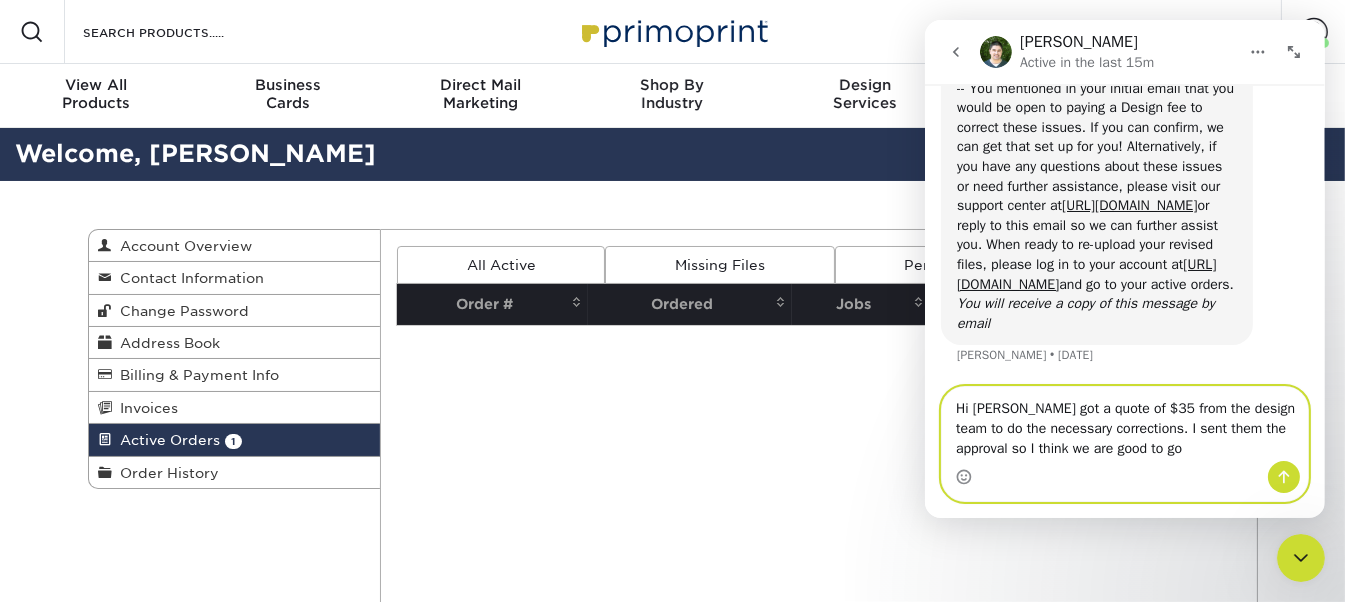 type on "Hi [PERSON_NAME] got a quote of $35 from the design team to do the necessary corrections. I sent them the approval so I think we are good to go" 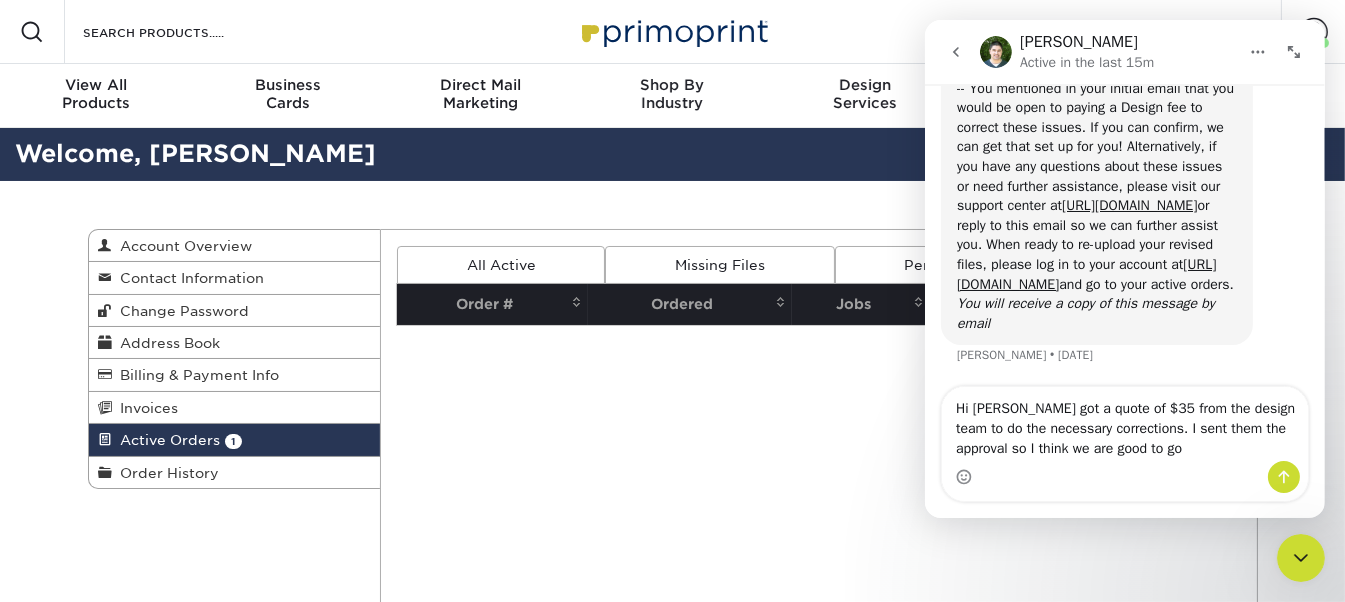 click on "Current Orders
1
Active
0                                                 Missing Files" at bounding box center [819, 429] 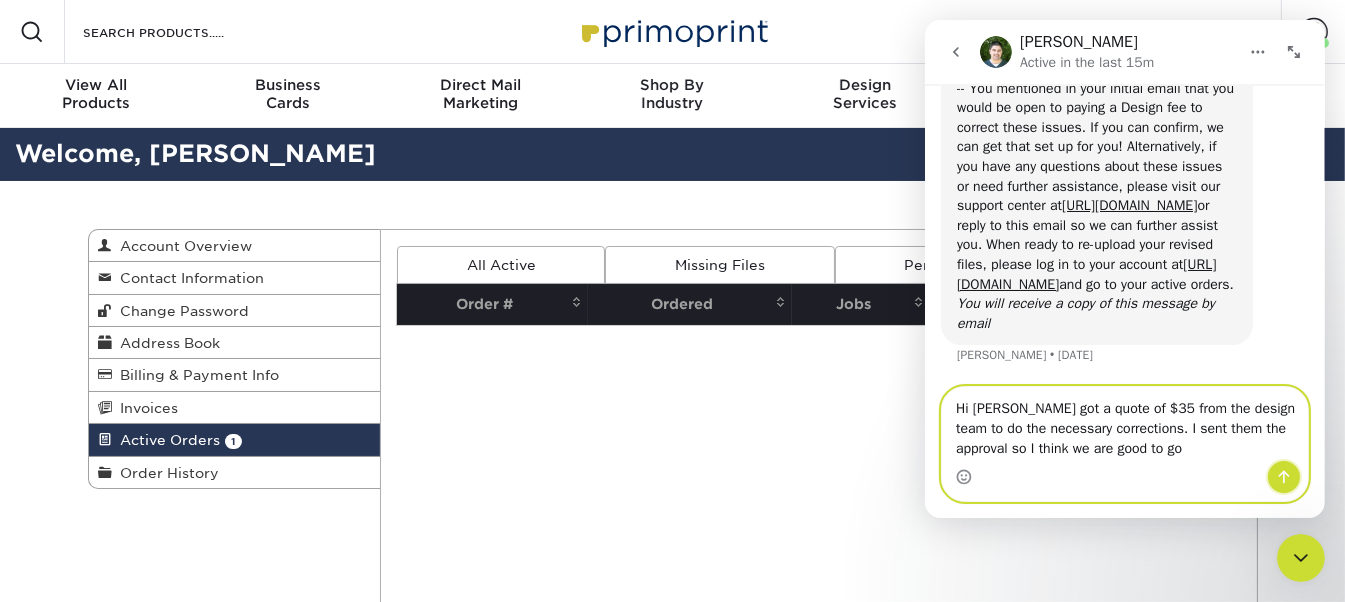 click 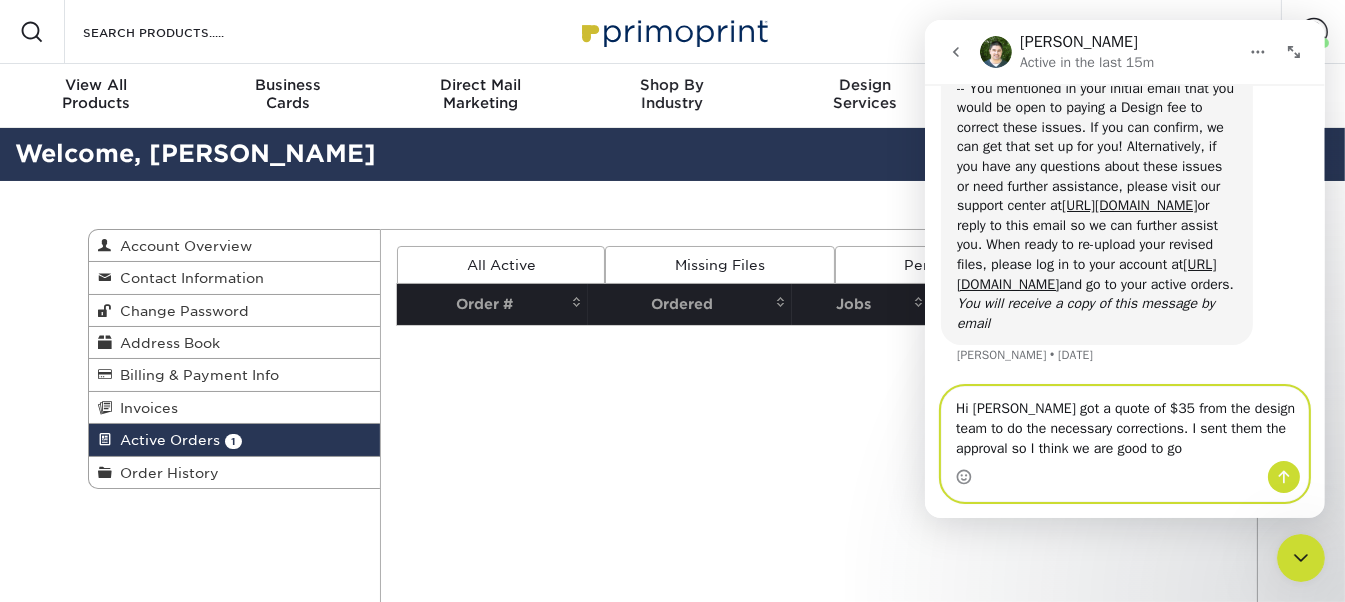 type 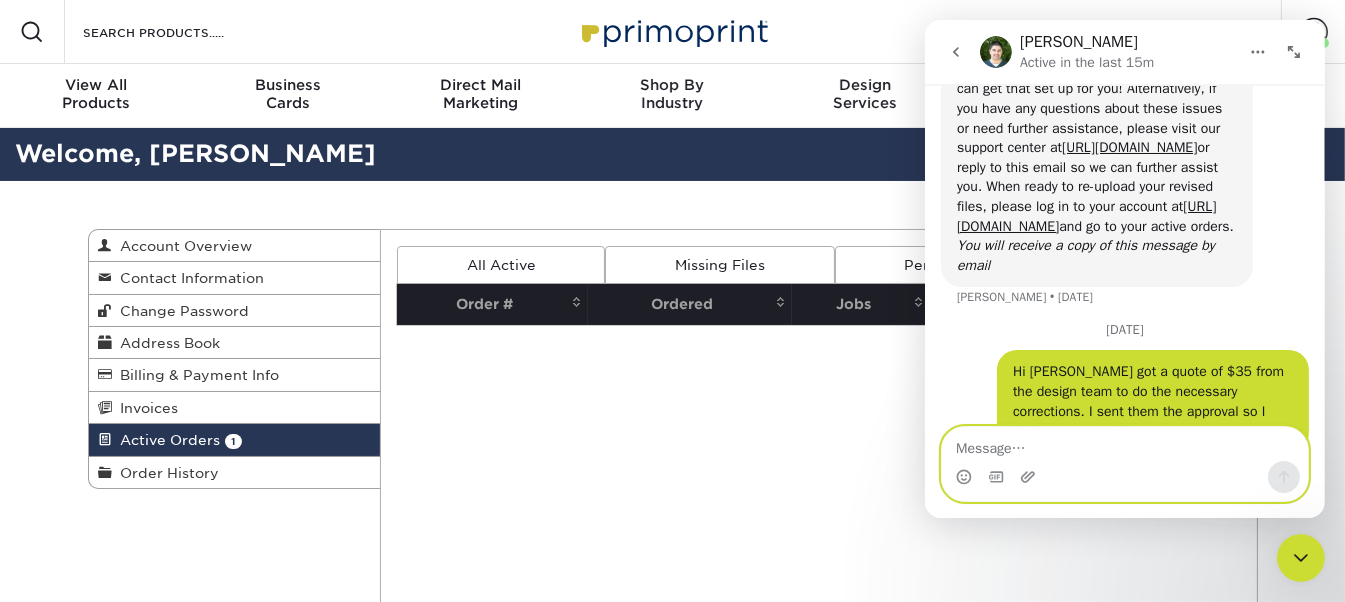 scroll, scrollTop: 1482, scrollLeft: 0, axis: vertical 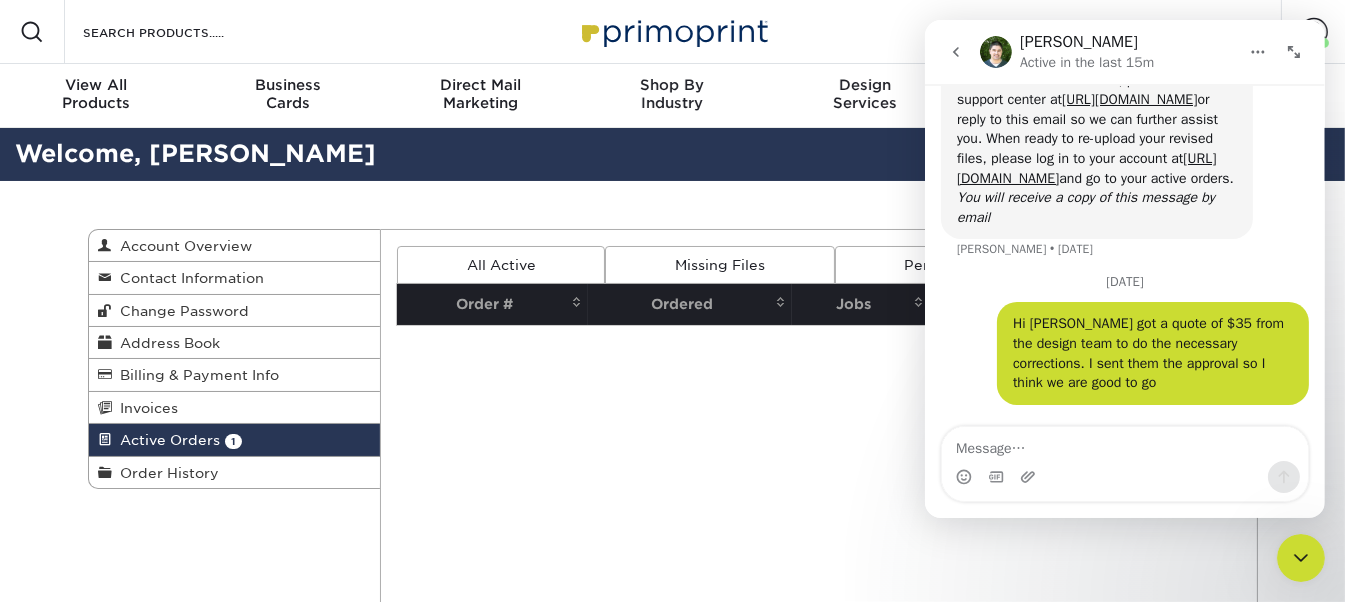 click on "Current Orders
1
Active
0                                                 Missing Files" at bounding box center (819, 429) 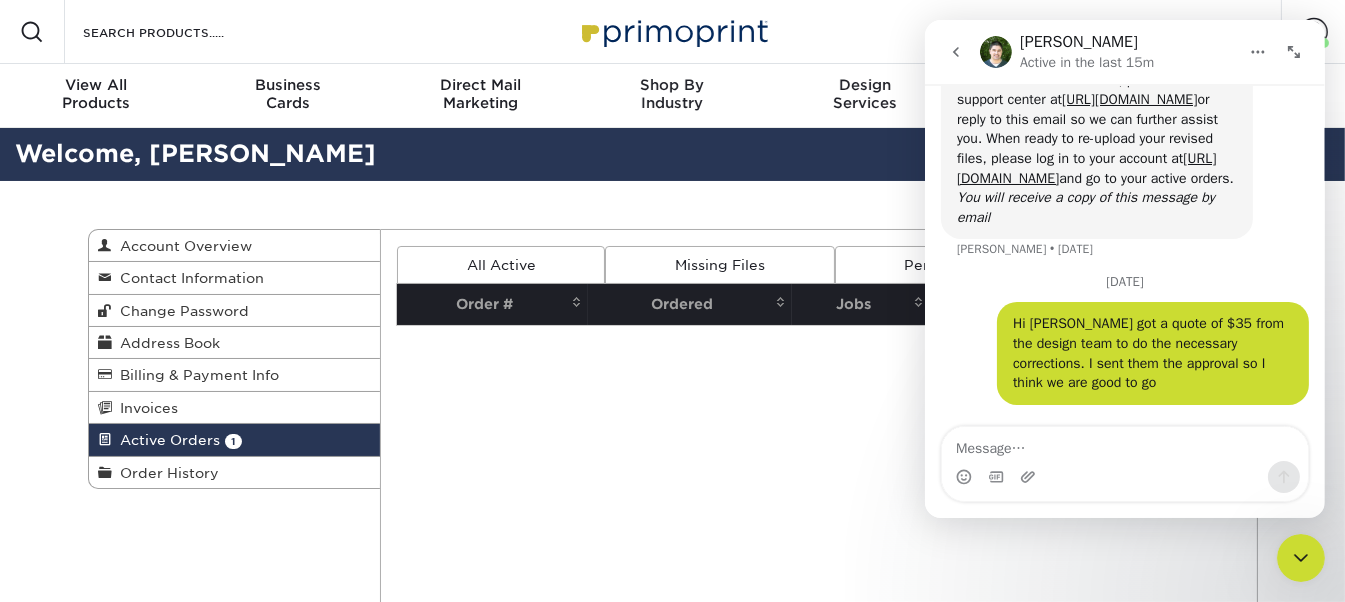 click on "Current Orders
1
Active
0                                                 Missing Files" at bounding box center [819, 429] 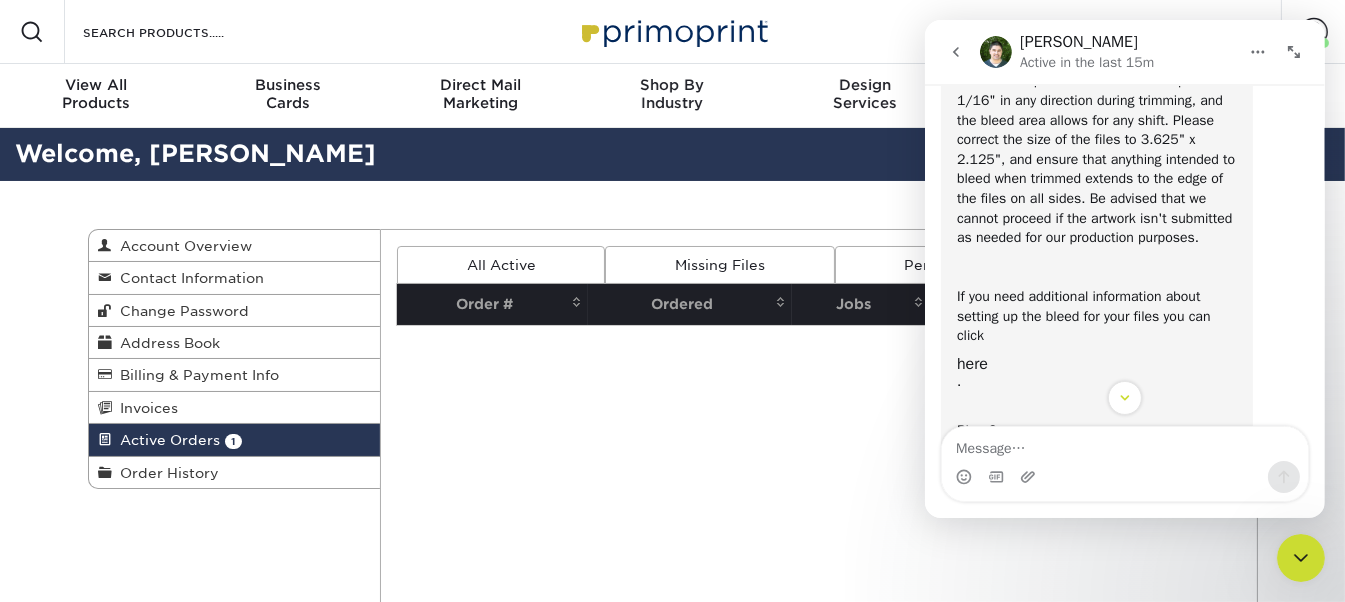 scroll, scrollTop: 0, scrollLeft: 0, axis: both 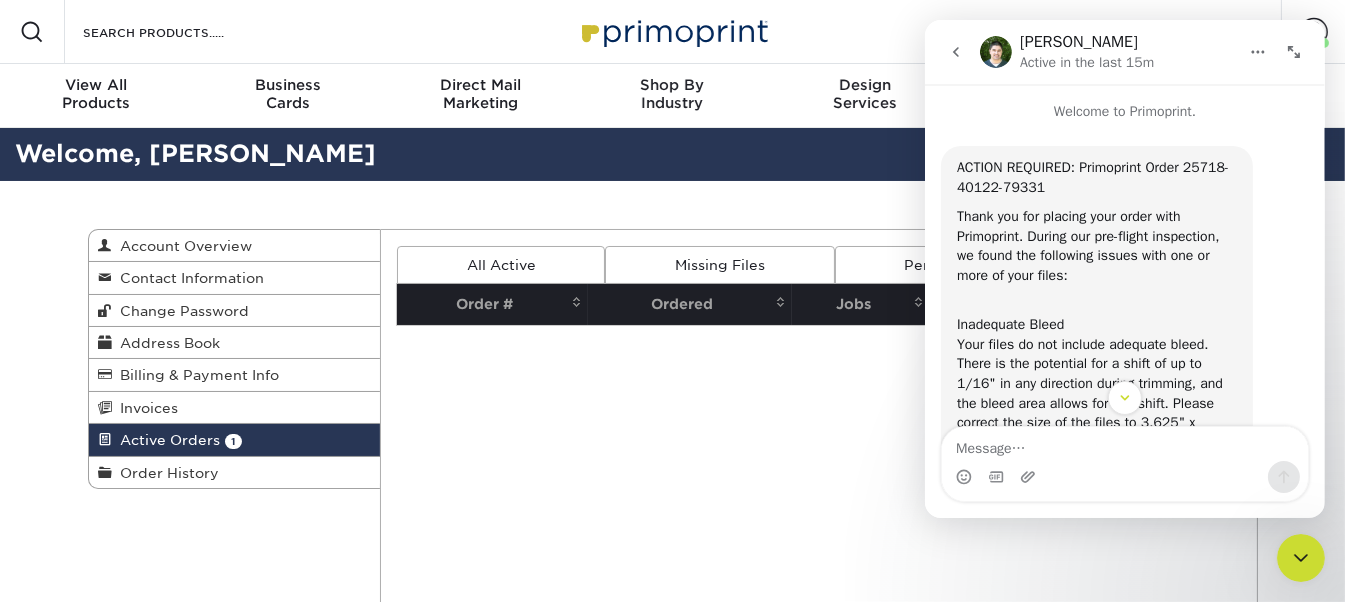 click on "Current Orders
1
Active
0                                                 Missing Files" at bounding box center [819, 429] 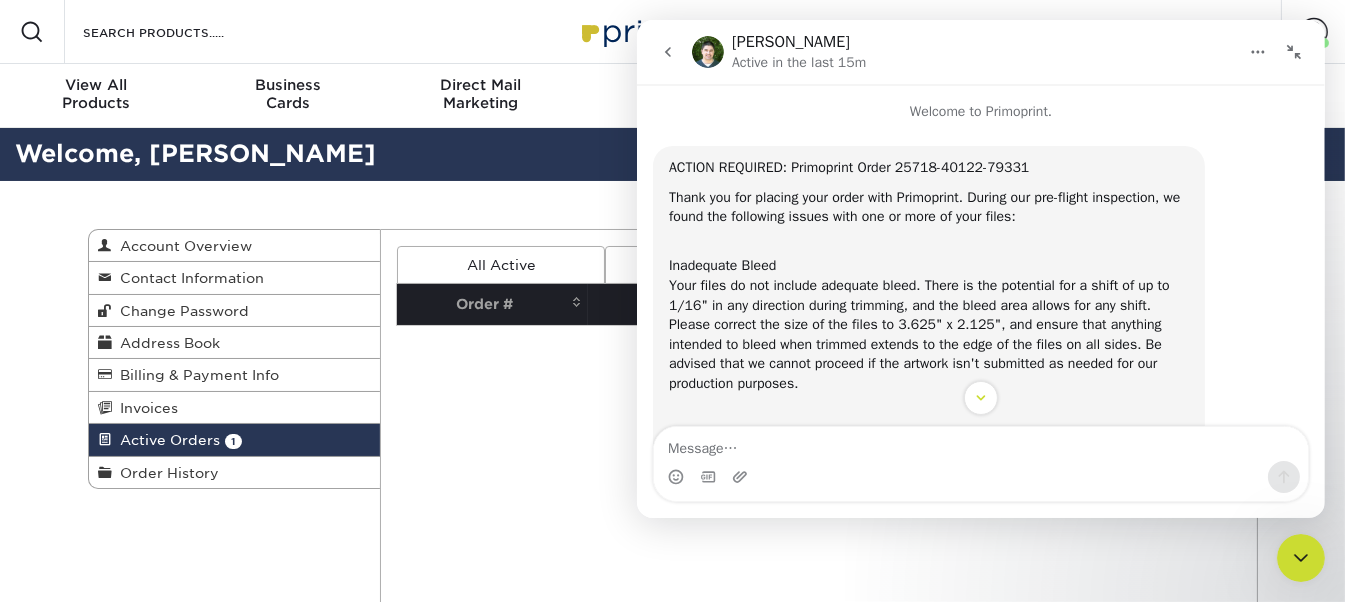 click 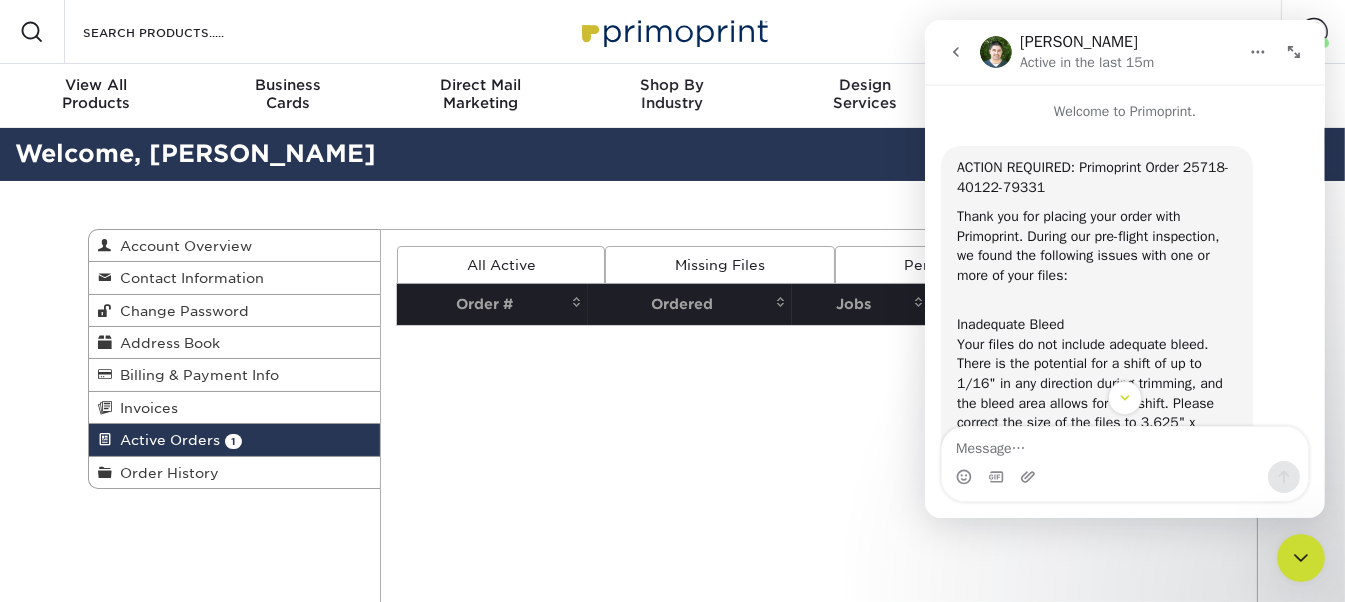 click 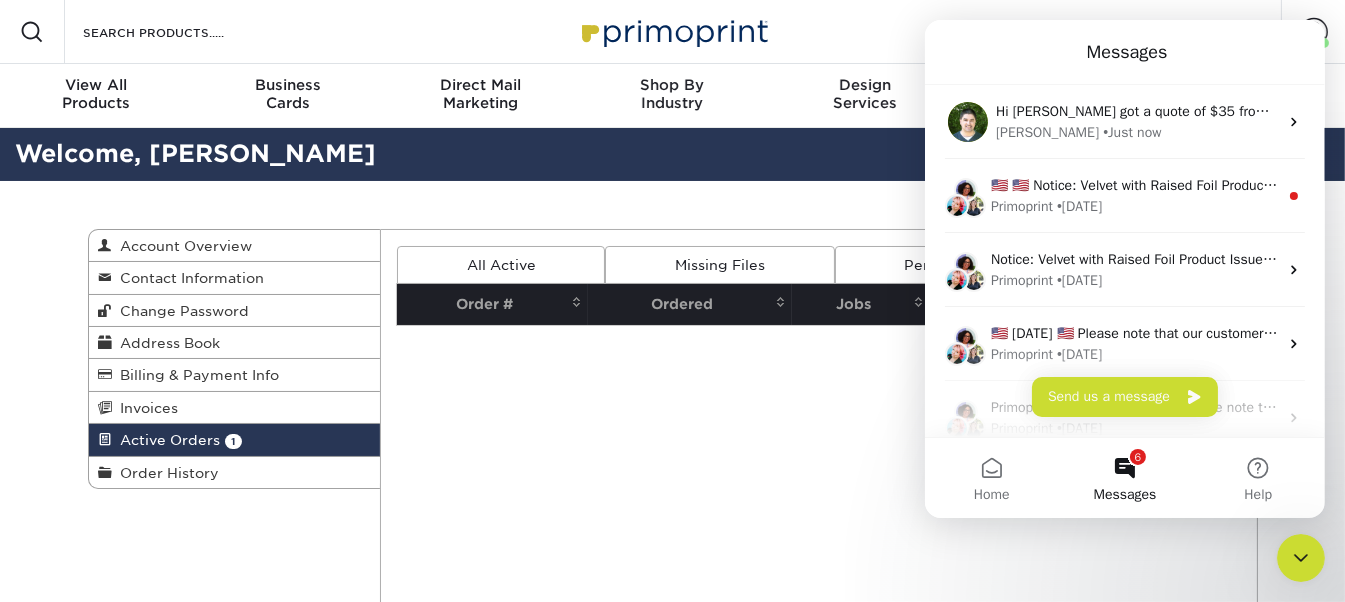 click on "Current Orders
1
Active
0                                                 Missing Files" at bounding box center [819, 429] 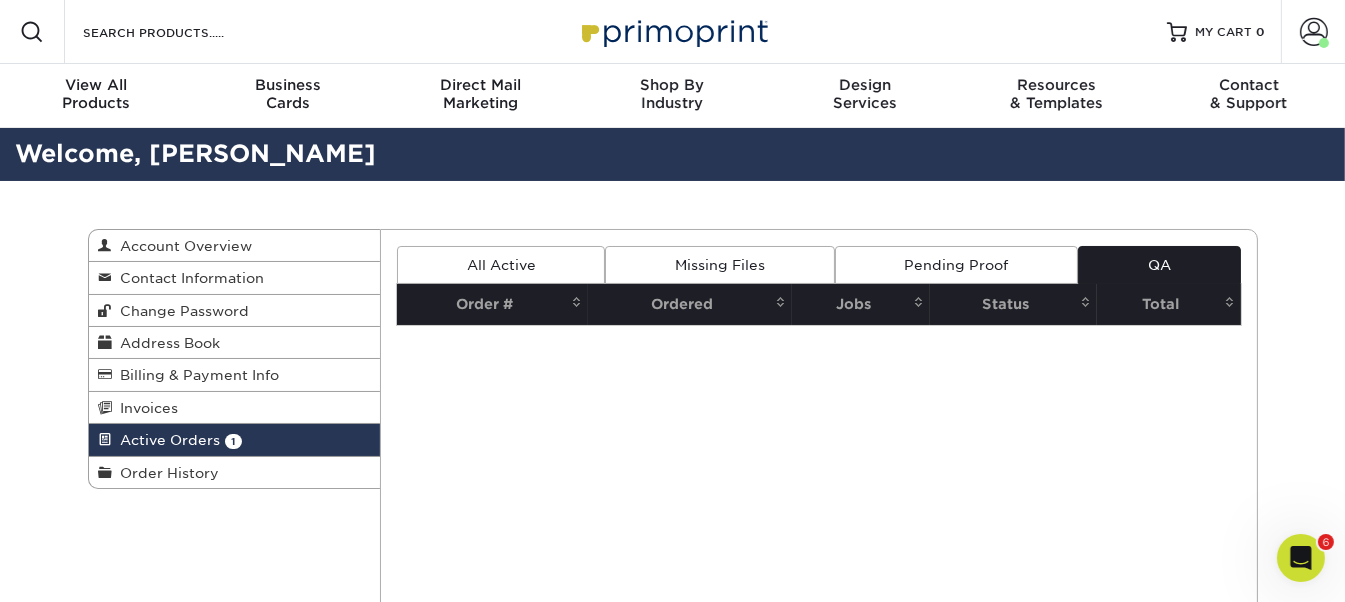 click on "Current Orders
1
Active
0                                                 Missing Files" at bounding box center [819, 429] 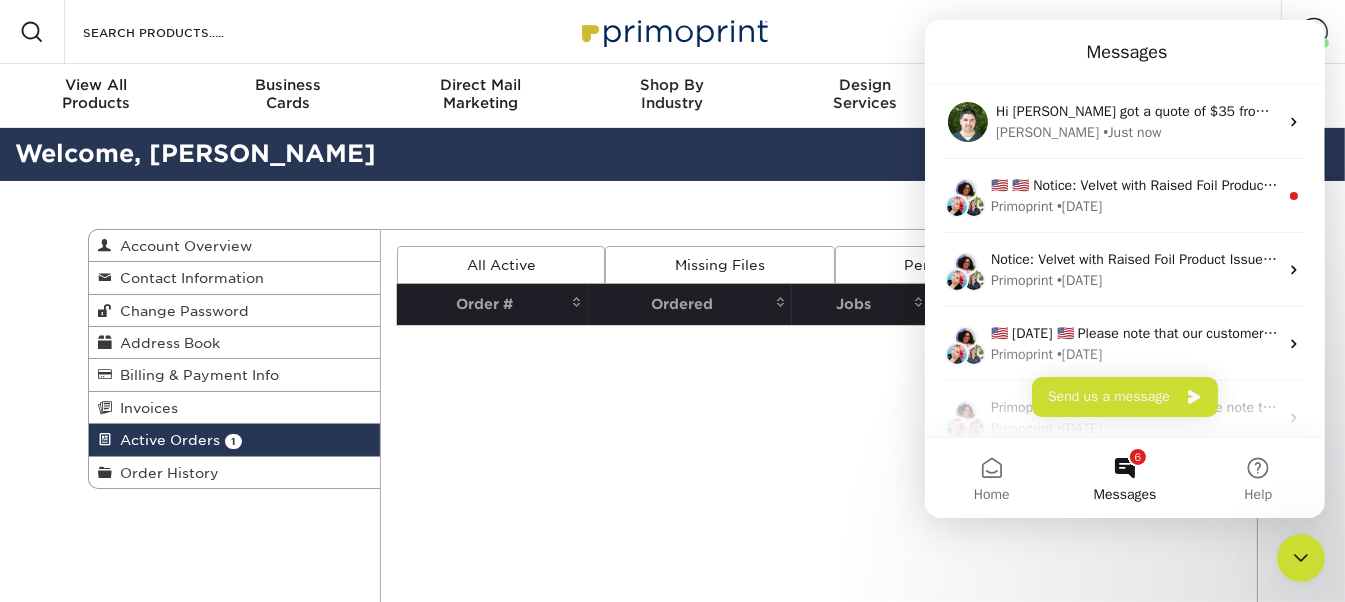click at bounding box center [1300, 557] 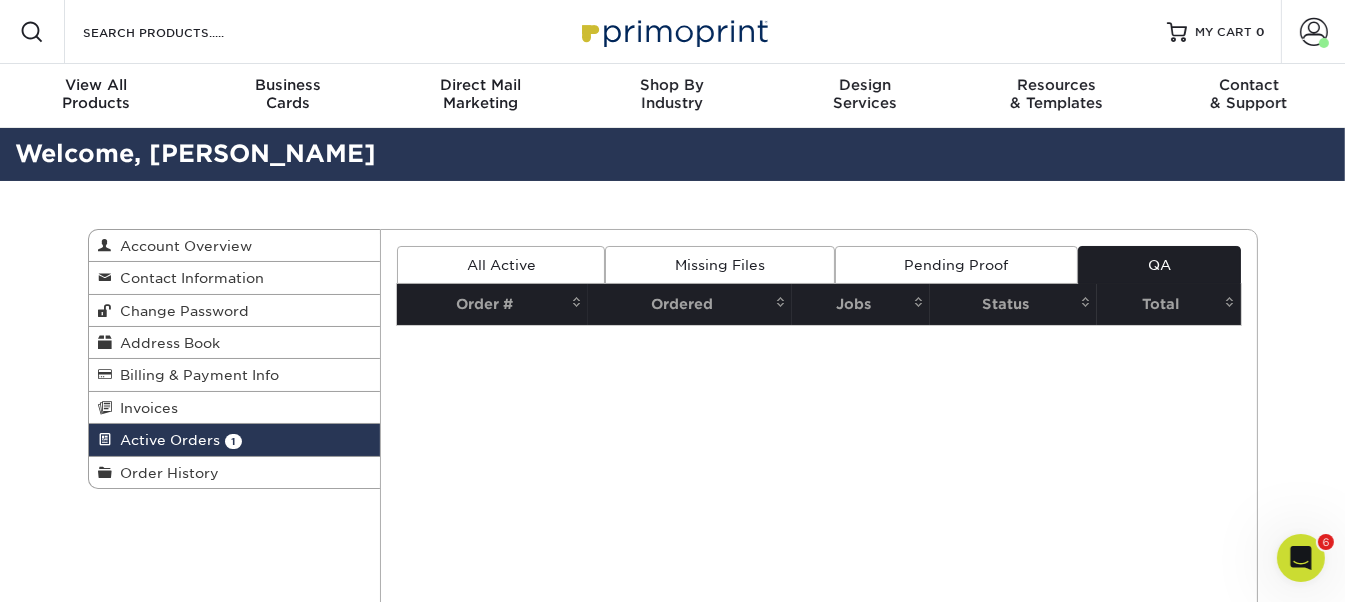 click on "Current Orders
1
Active
0                                                 Missing Files" at bounding box center [819, 429] 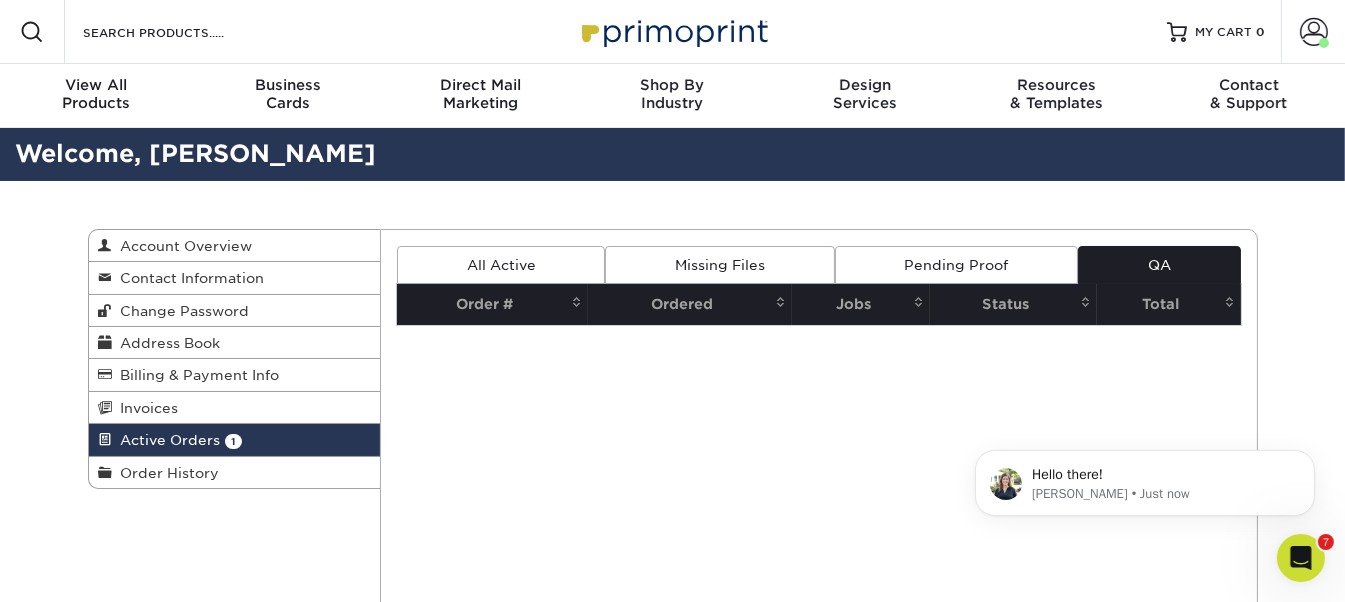 scroll, scrollTop: 0, scrollLeft: 0, axis: both 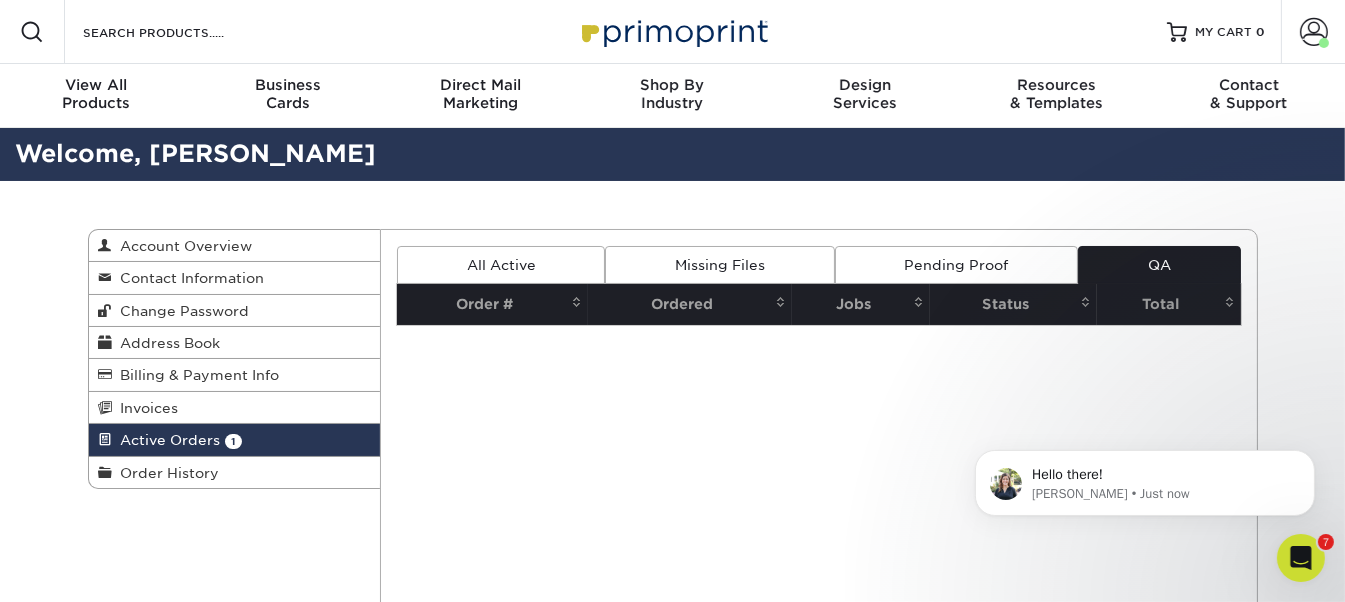 click on "Current Orders
1
Active
0                                                 Missing Files" at bounding box center (819, 429) 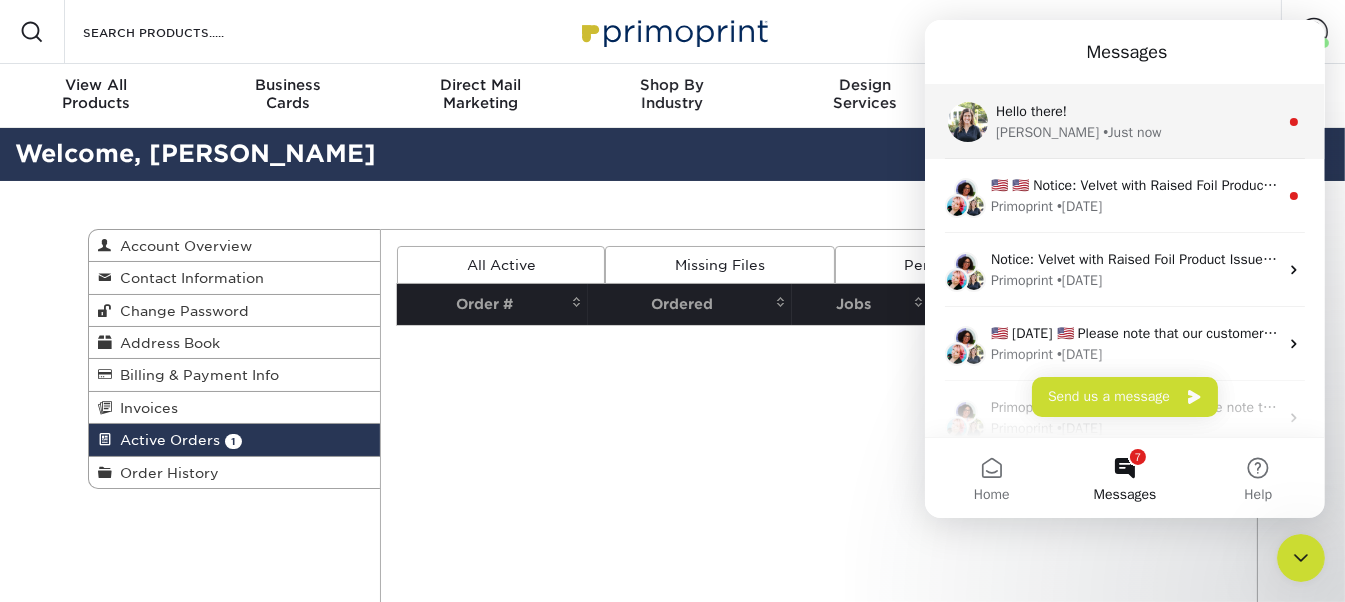 click on "Hello there!" at bounding box center [1030, 111] 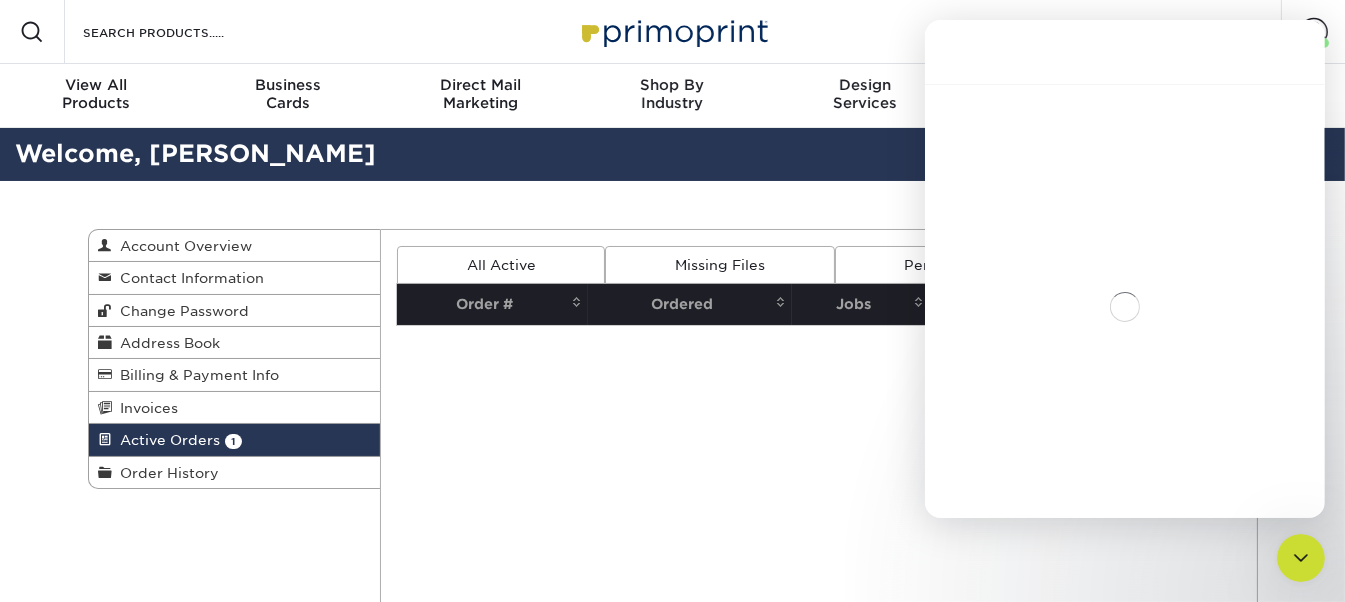 scroll, scrollTop: 2, scrollLeft: 0, axis: vertical 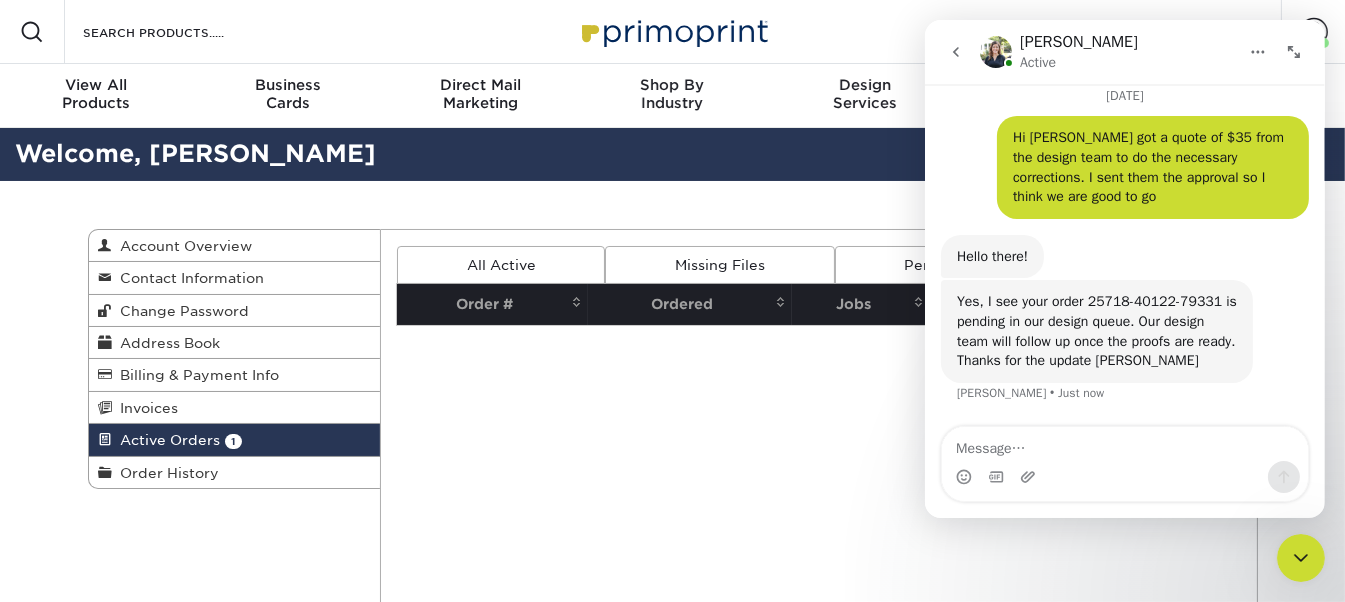 click at bounding box center [1124, 444] 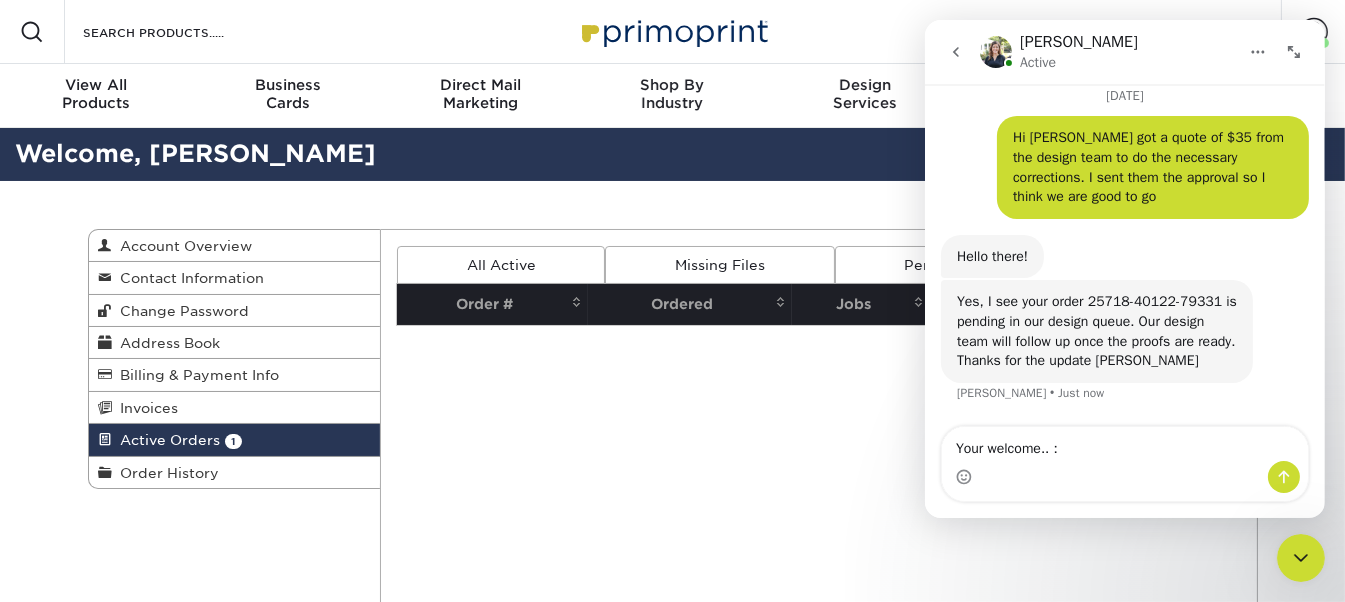 type on "Your welcome.. :)" 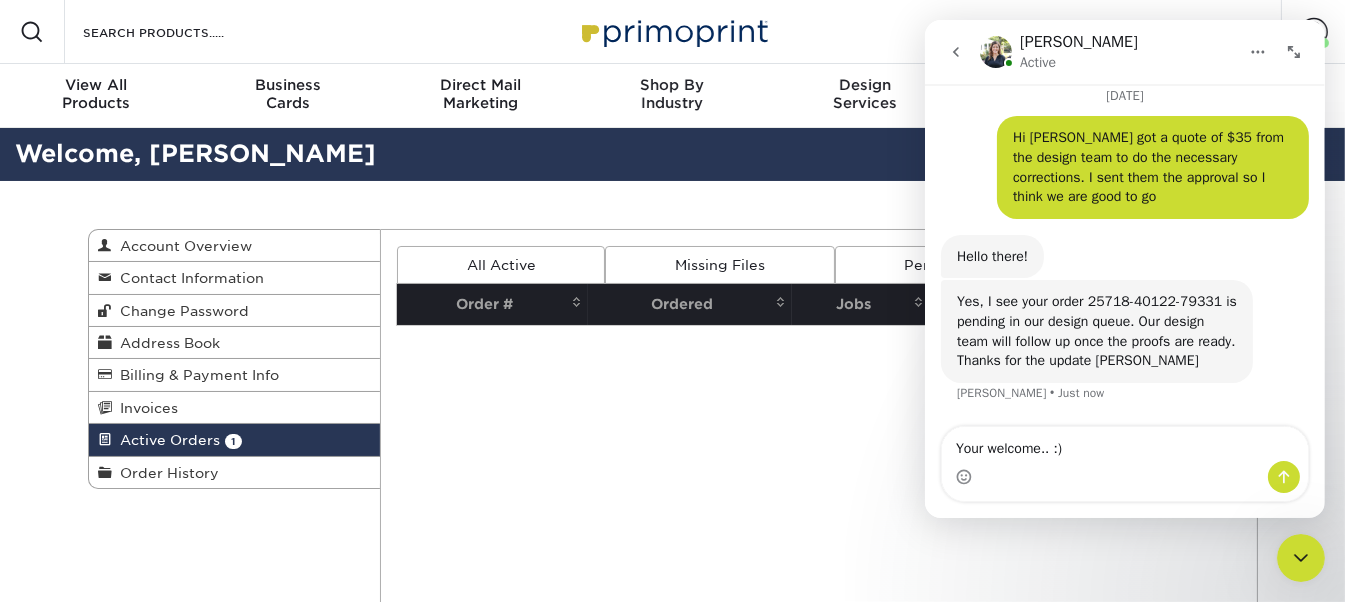 type 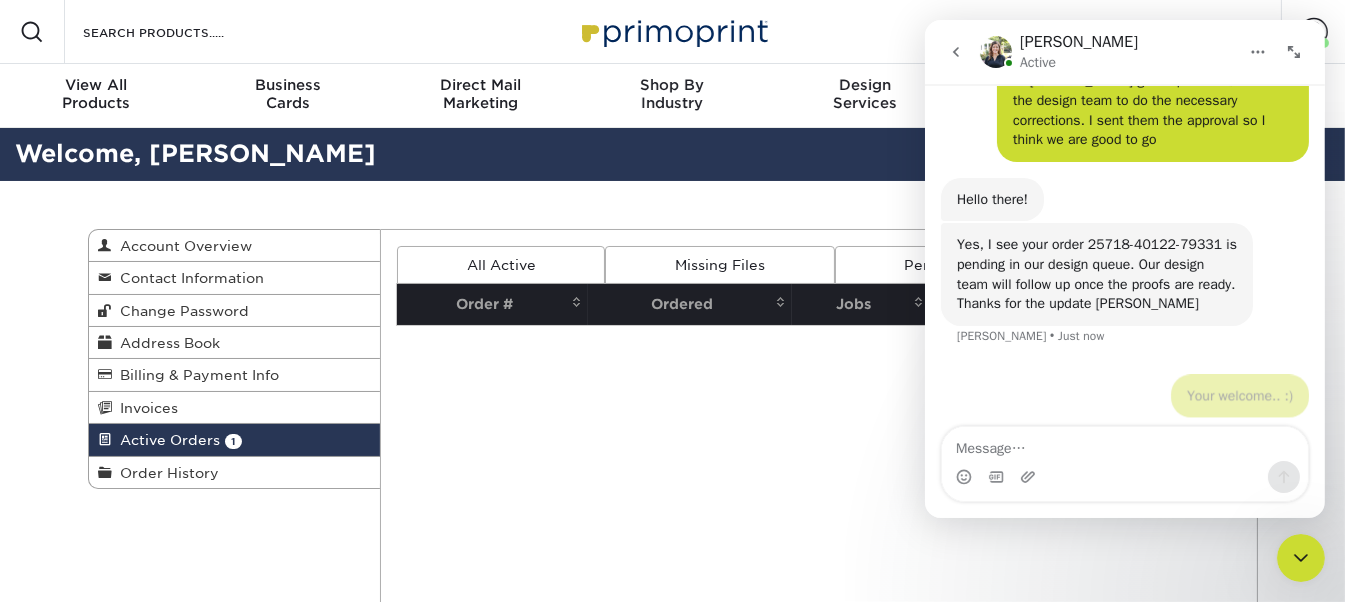 scroll, scrollTop: 1706, scrollLeft: 0, axis: vertical 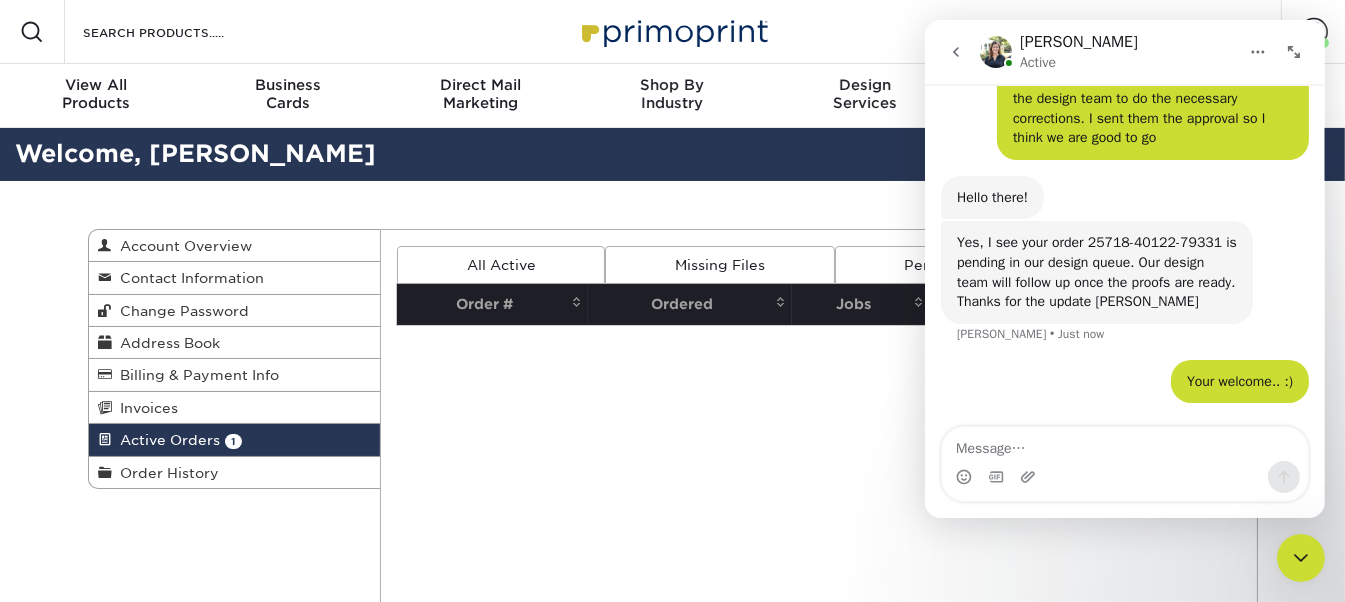click on "Your welcome.. :) [PERSON_NAME]    •   Just now" at bounding box center (1124, 394) 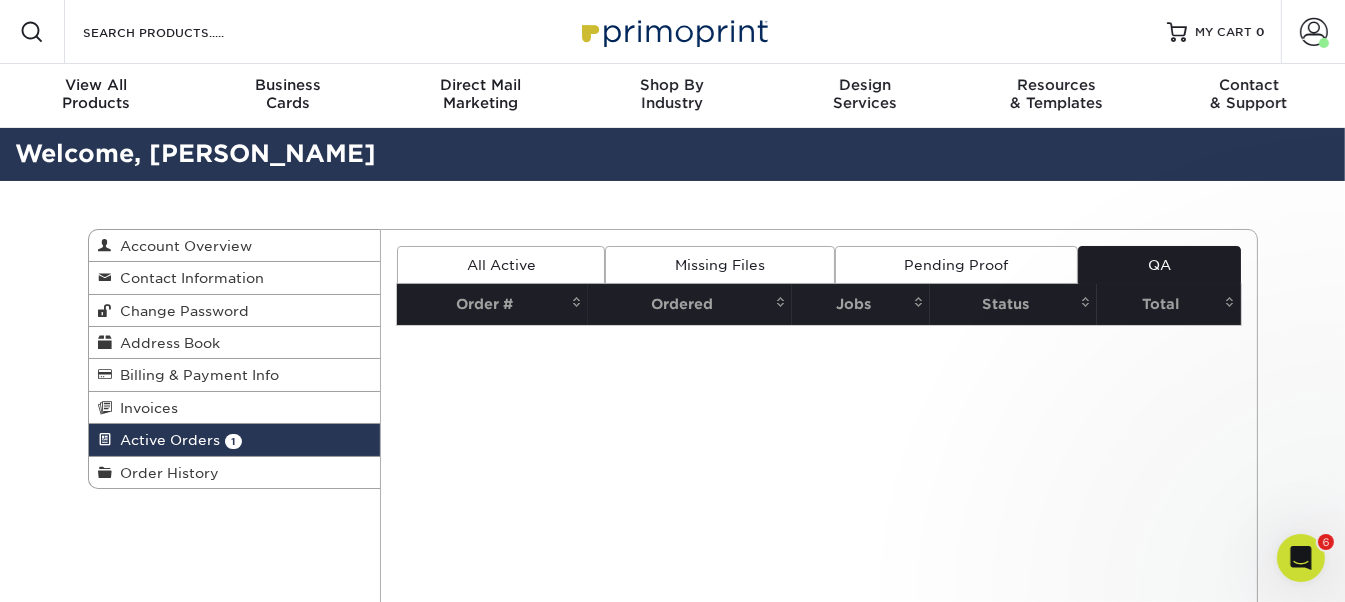scroll, scrollTop: 1783, scrollLeft: 0, axis: vertical 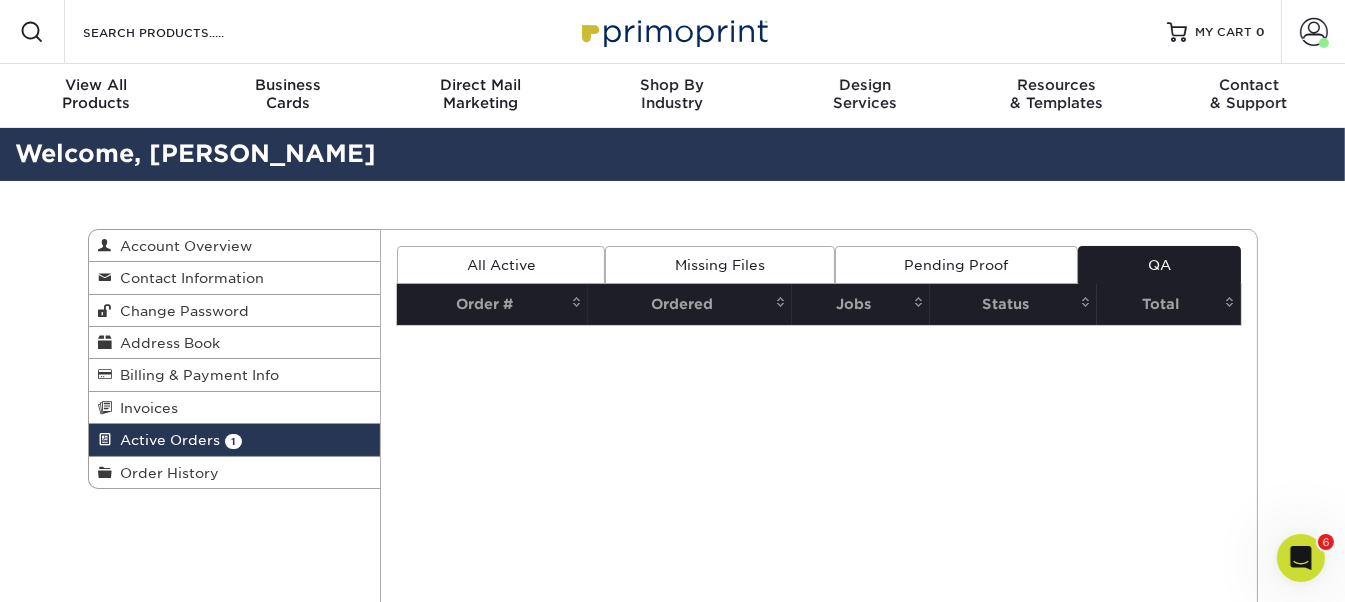 click on "Current Orders
1
Active
0                                                 Missing Files" at bounding box center (819, 429) 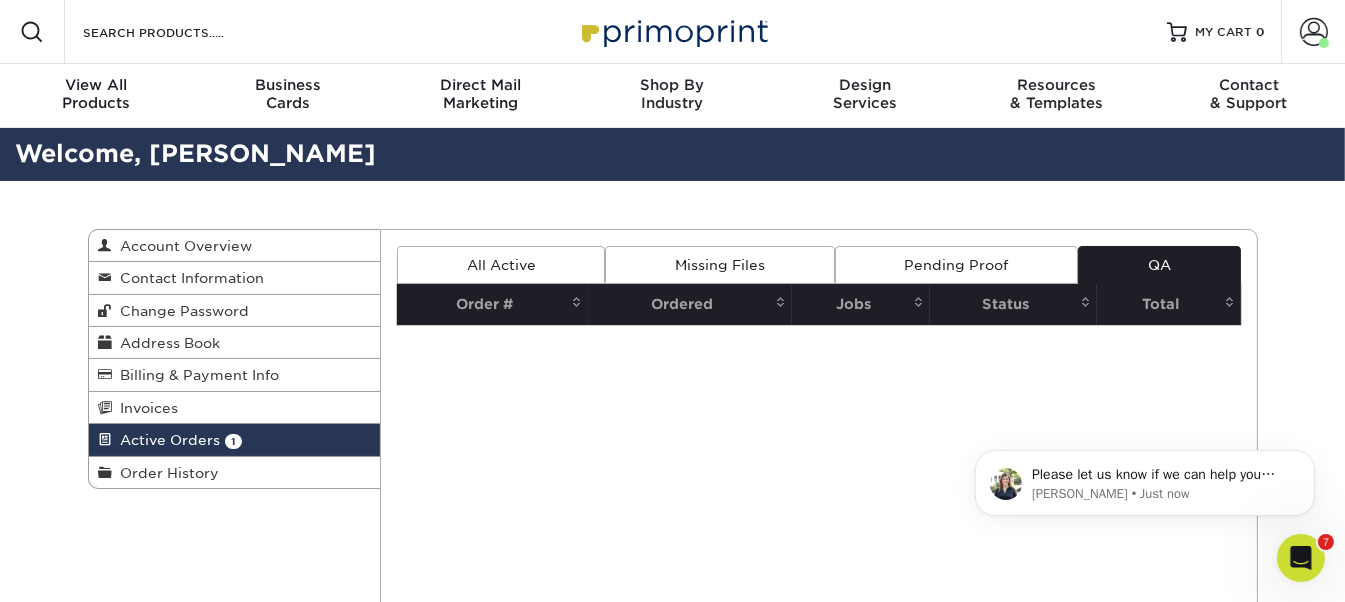 scroll, scrollTop: 0, scrollLeft: 0, axis: both 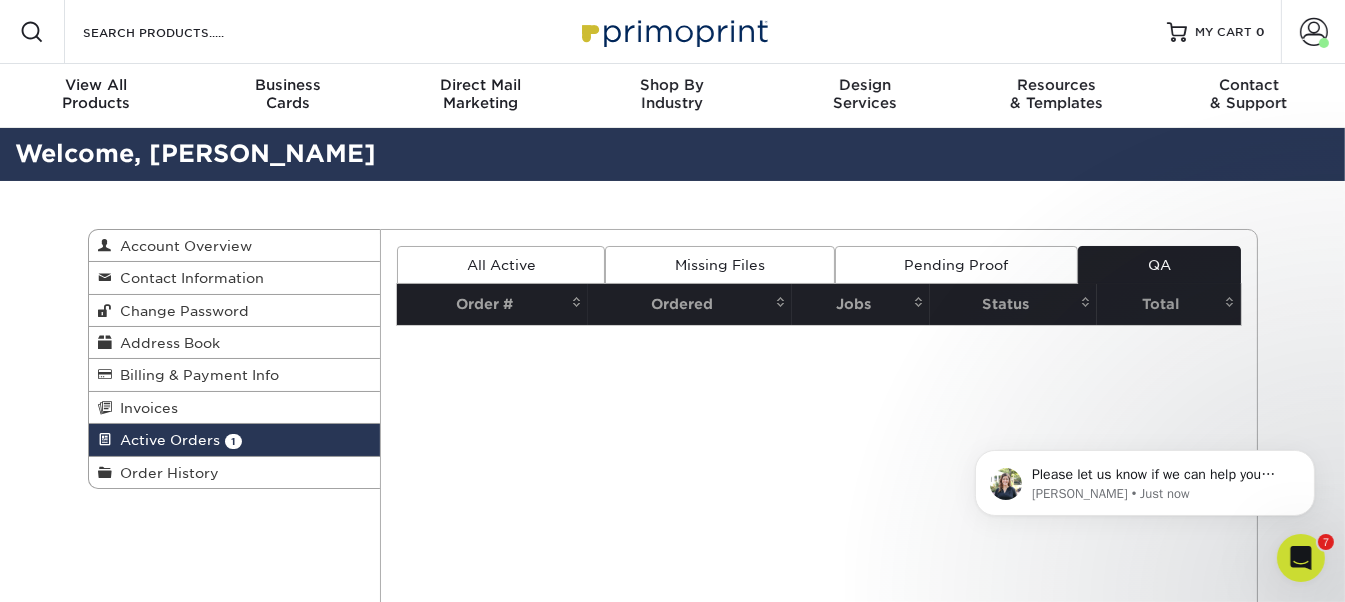 click on "Current Orders
1
Active
0                                                 Missing Files" at bounding box center [819, 429] 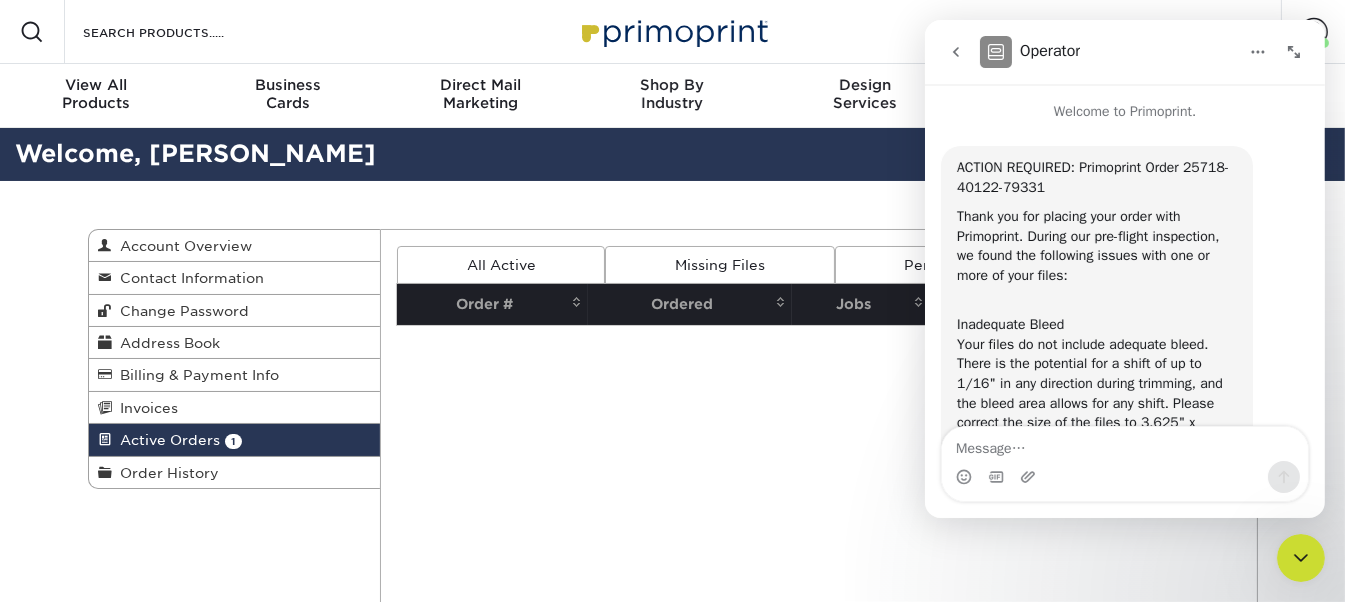 scroll, scrollTop: 110, scrollLeft: 0, axis: vertical 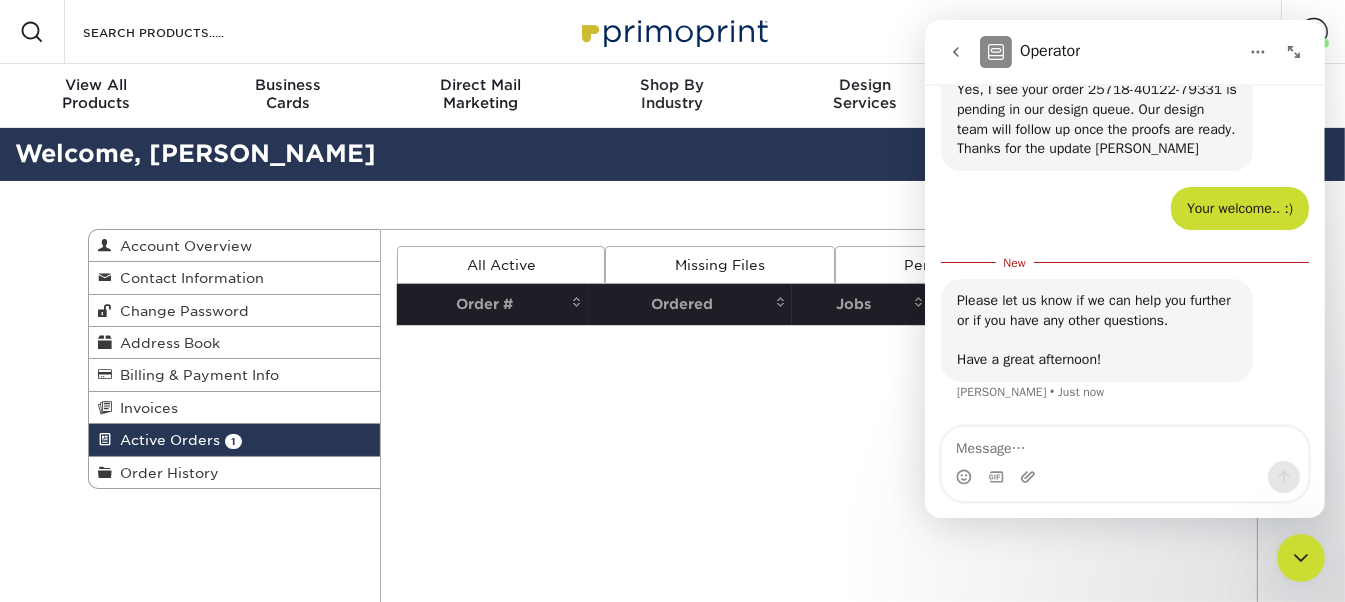 click at bounding box center [1124, 444] 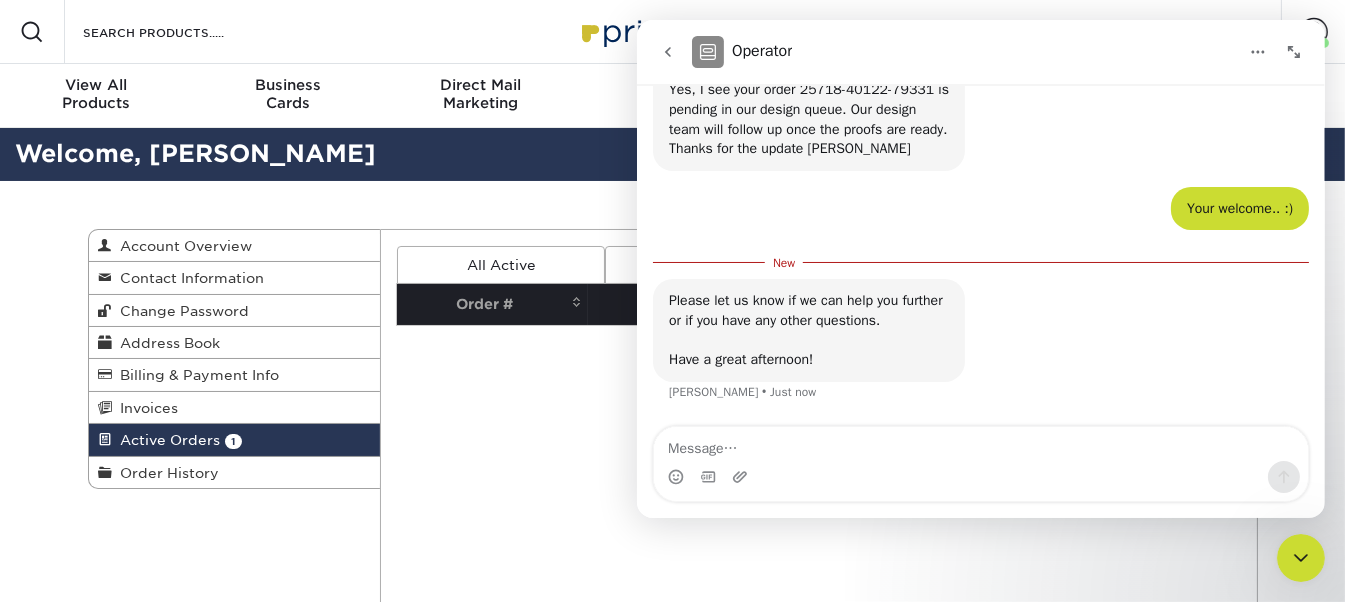 scroll, scrollTop: 2, scrollLeft: 0, axis: vertical 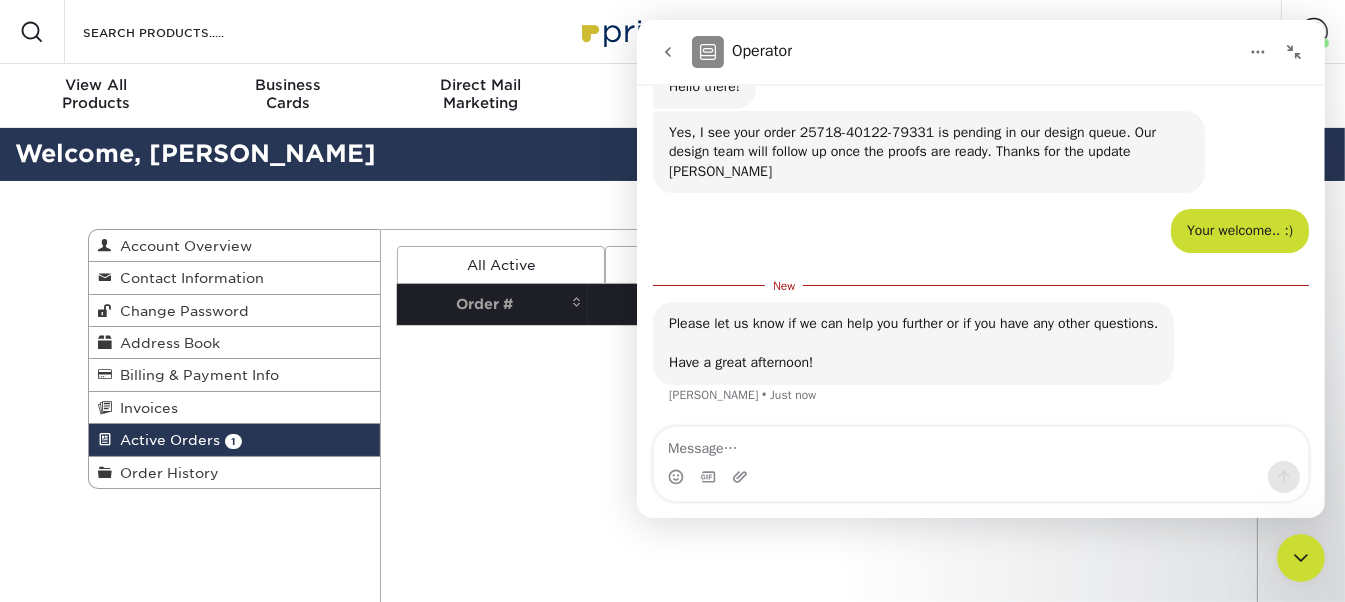 drag, startPoint x: 881, startPoint y: 560, endPoint x: 1116, endPoint y: 584, distance: 236.22235 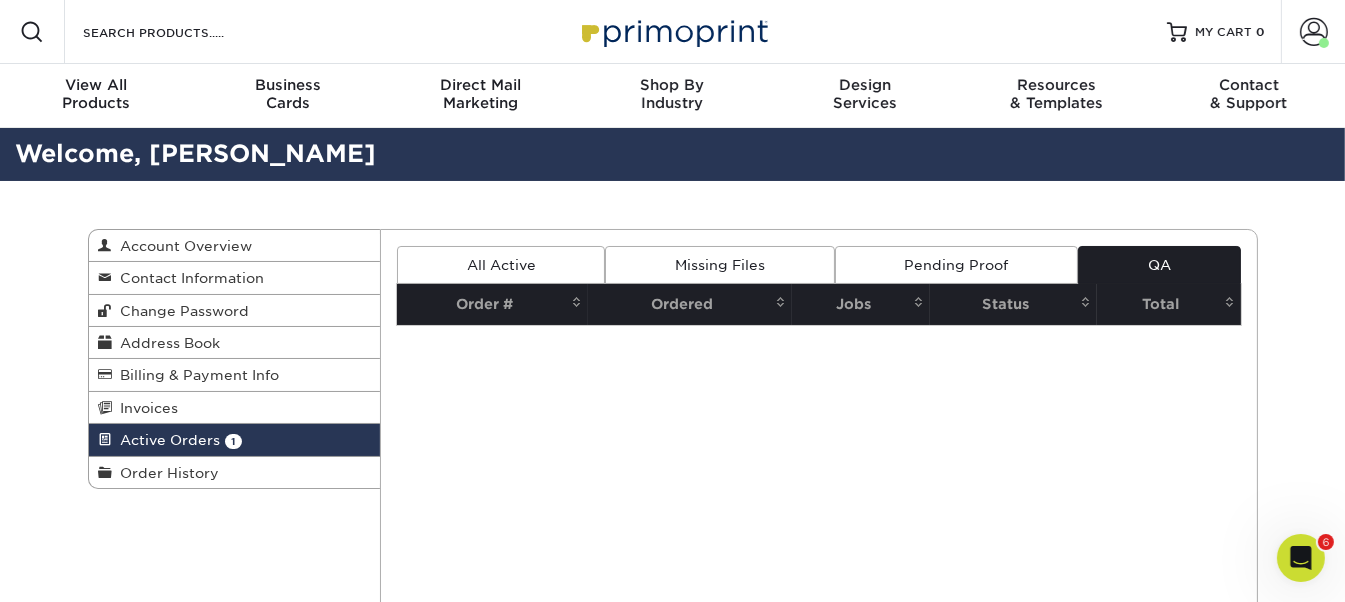 drag, startPoint x: 676, startPoint y: 483, endPoint x: 671, endPoint y: 502, distance: 19.646883 